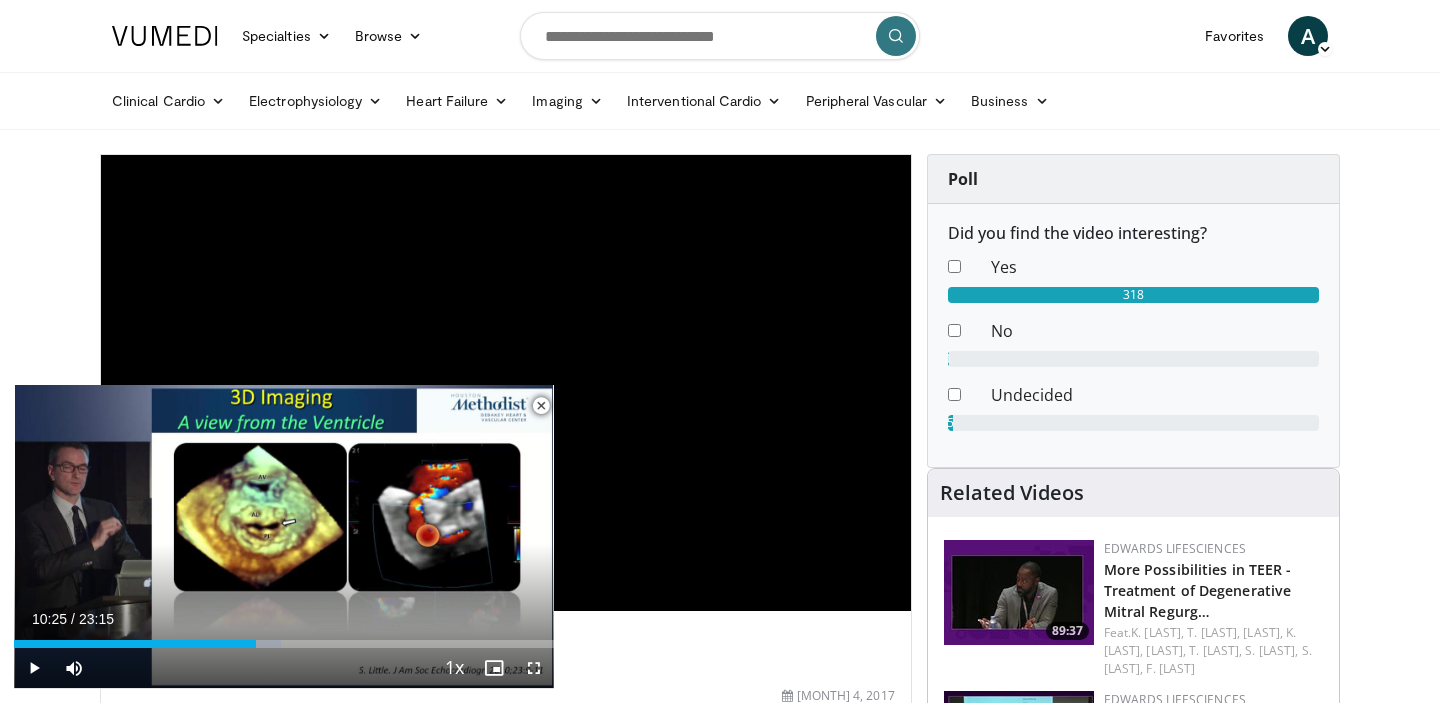scroll, scrollTop: 1634, scrollLeft: 0, axis: vertical 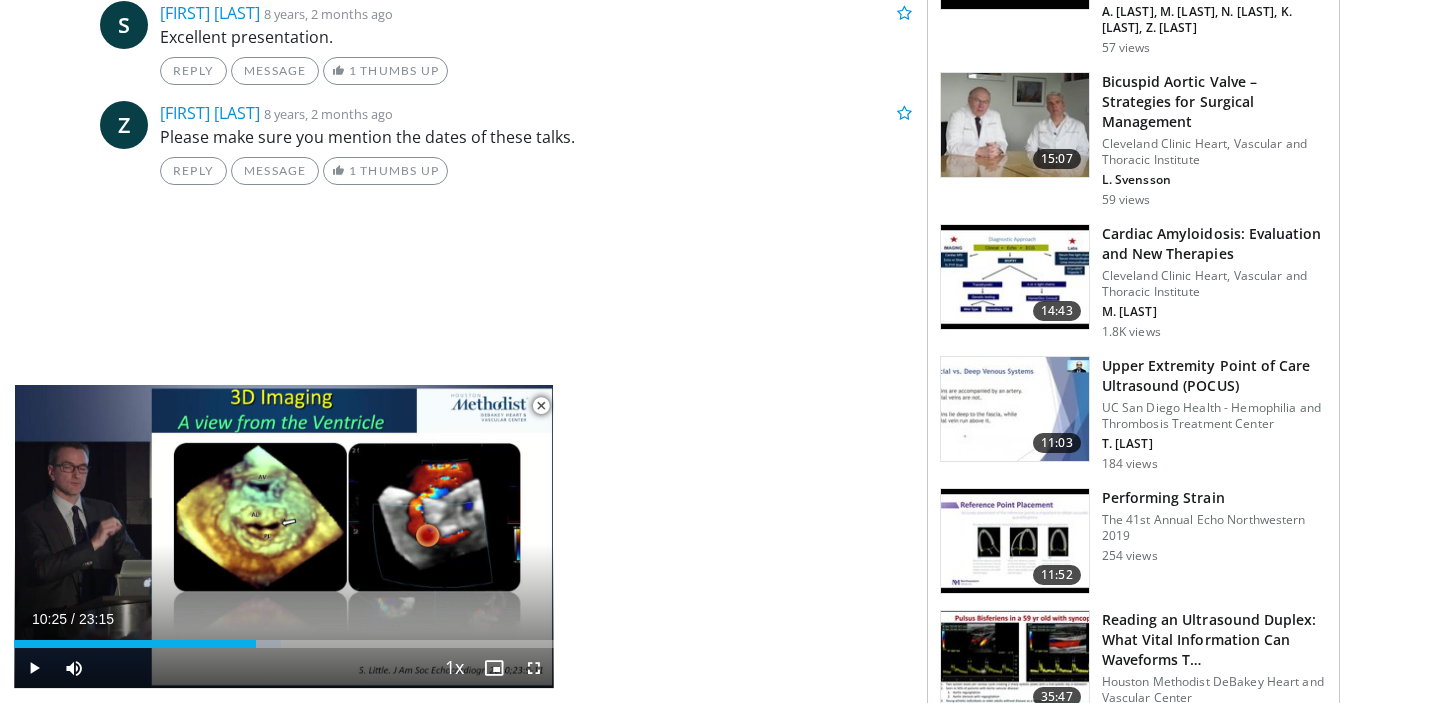 click on "**********" at bounding box center [513, -112] 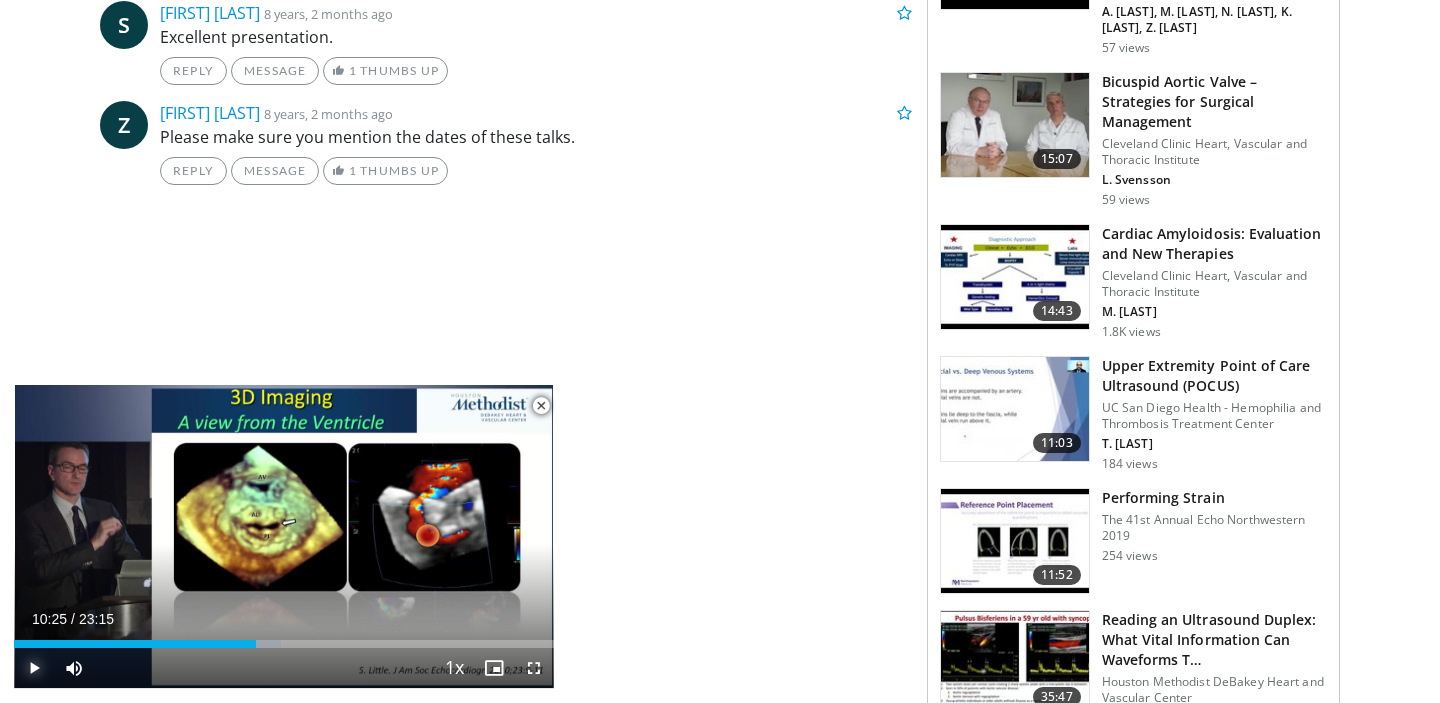 click at bounding box center [34, 668] 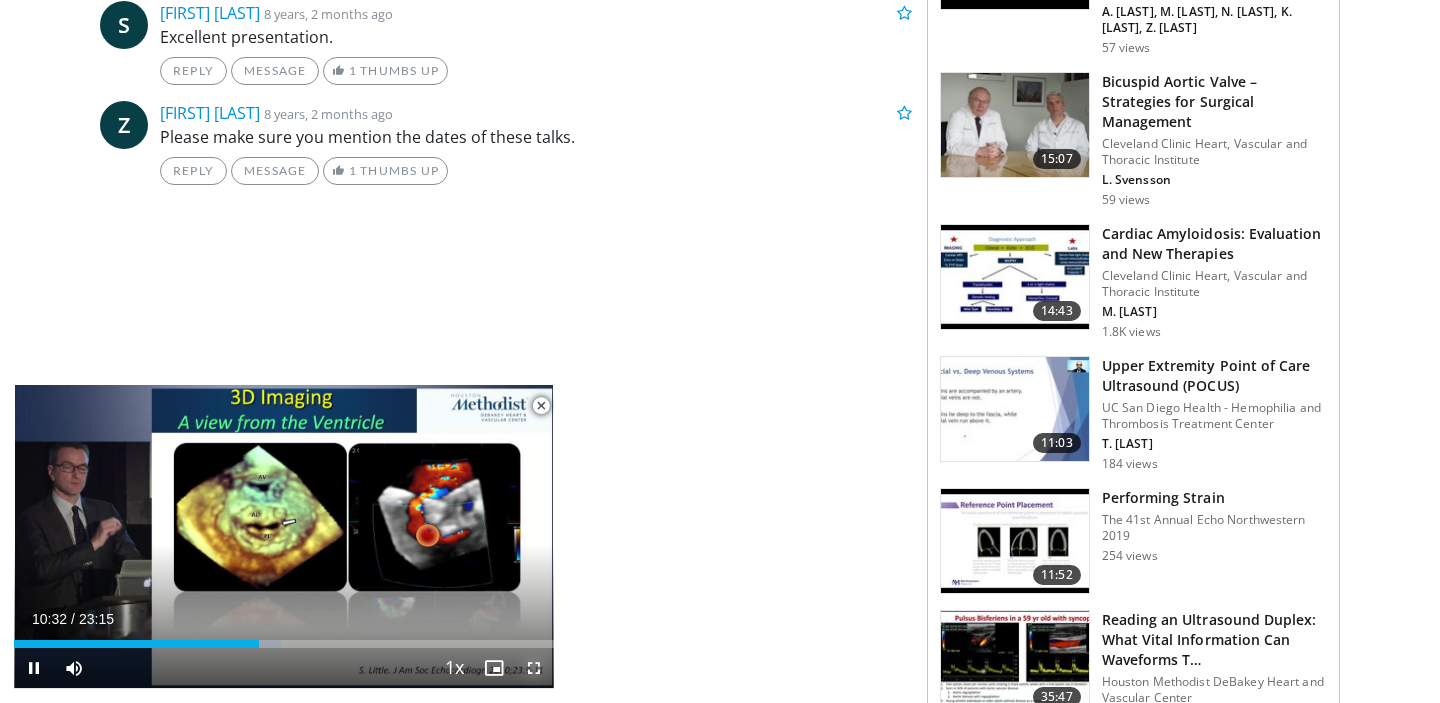 click at bounding box center [534, 668] 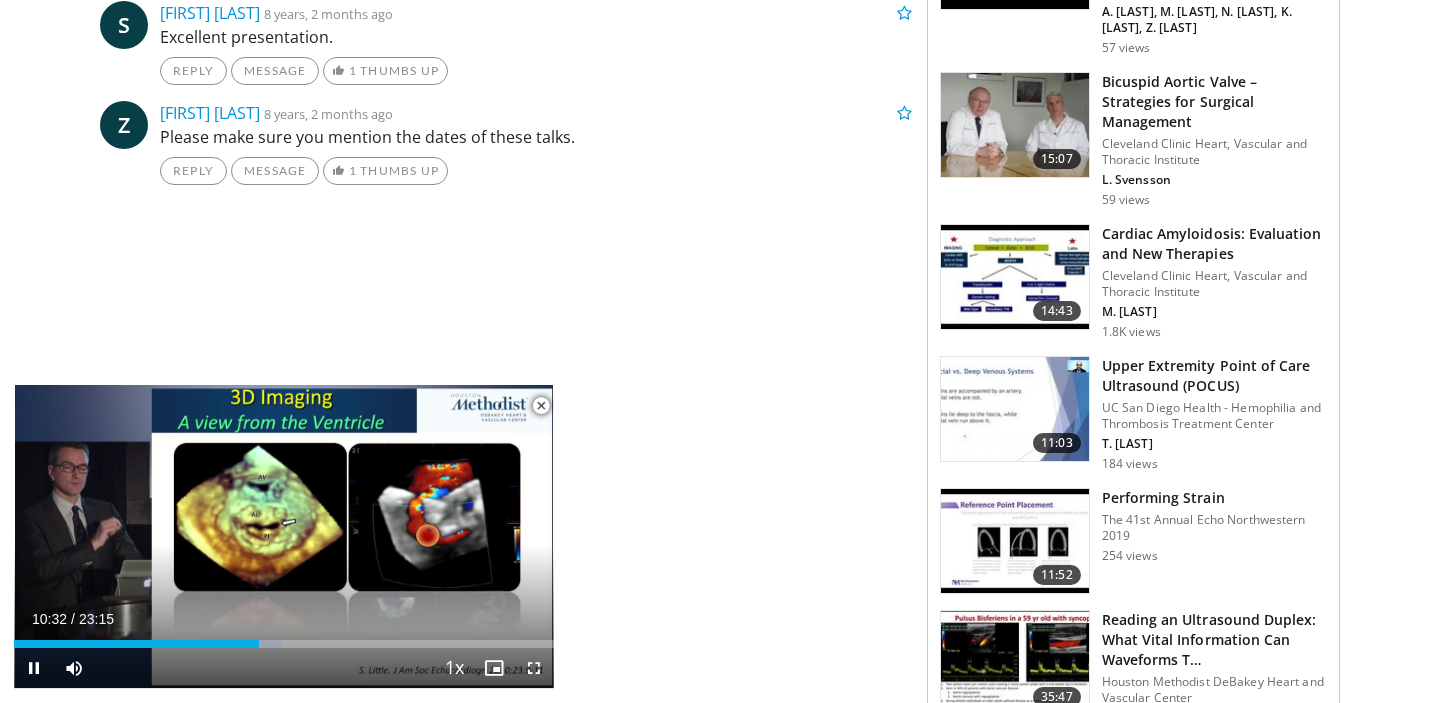 scroll, scrollTop: 1392, scrollLeft: 0, axis: vertical 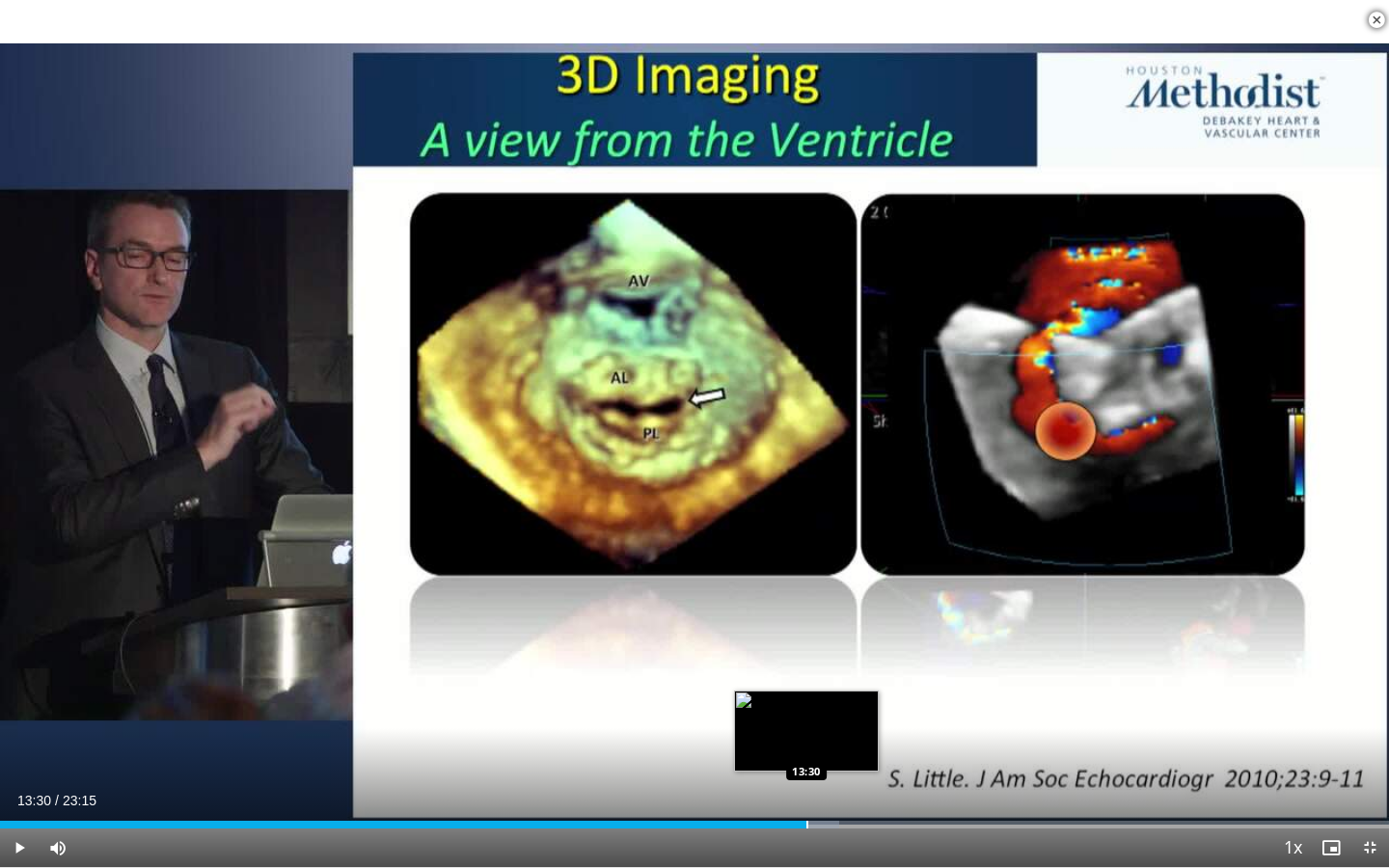 click on "Loaded :  60.41% 13:30 13:30" at bounding box center (694, 819) 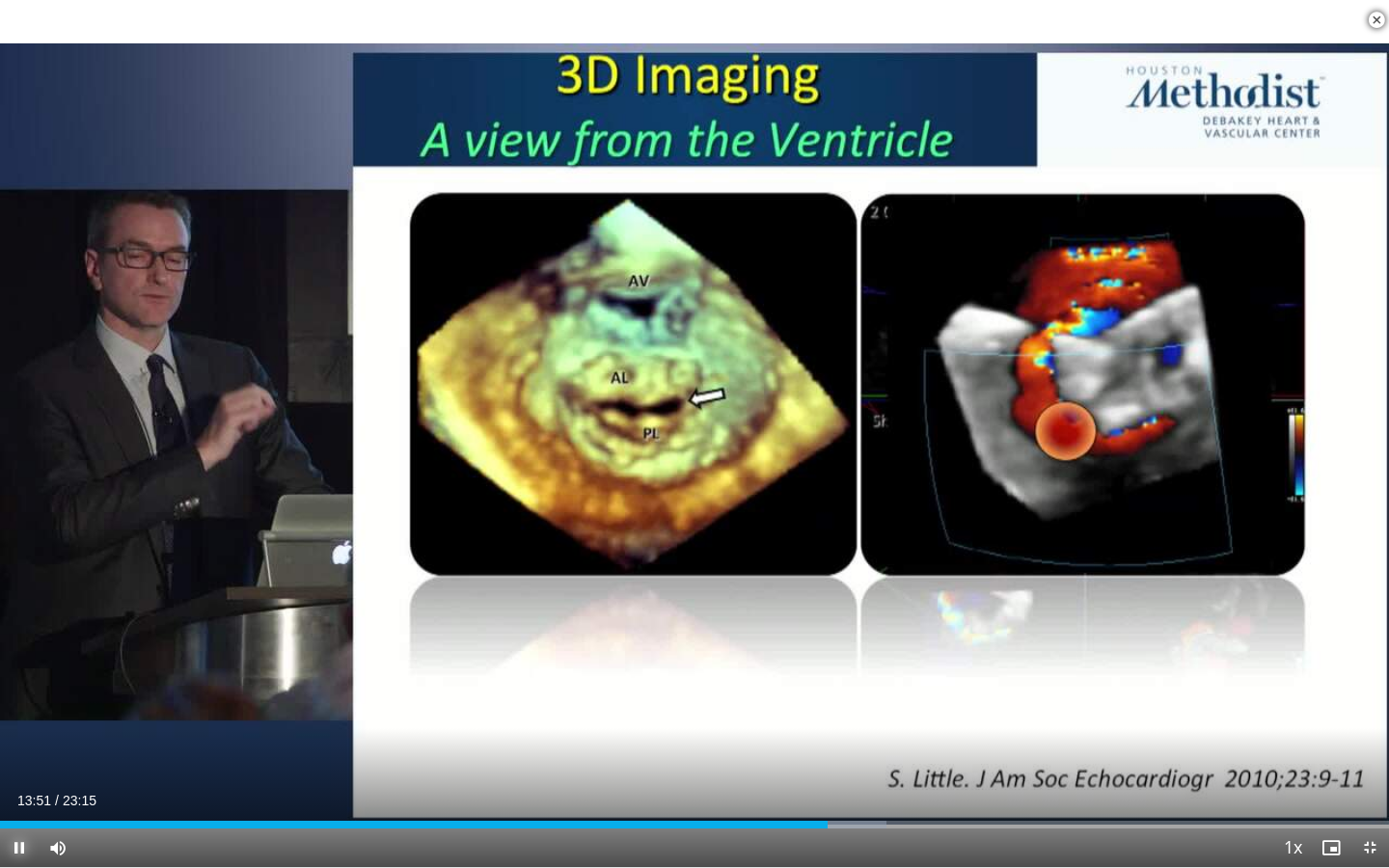 click at bounding box center [19, 848] 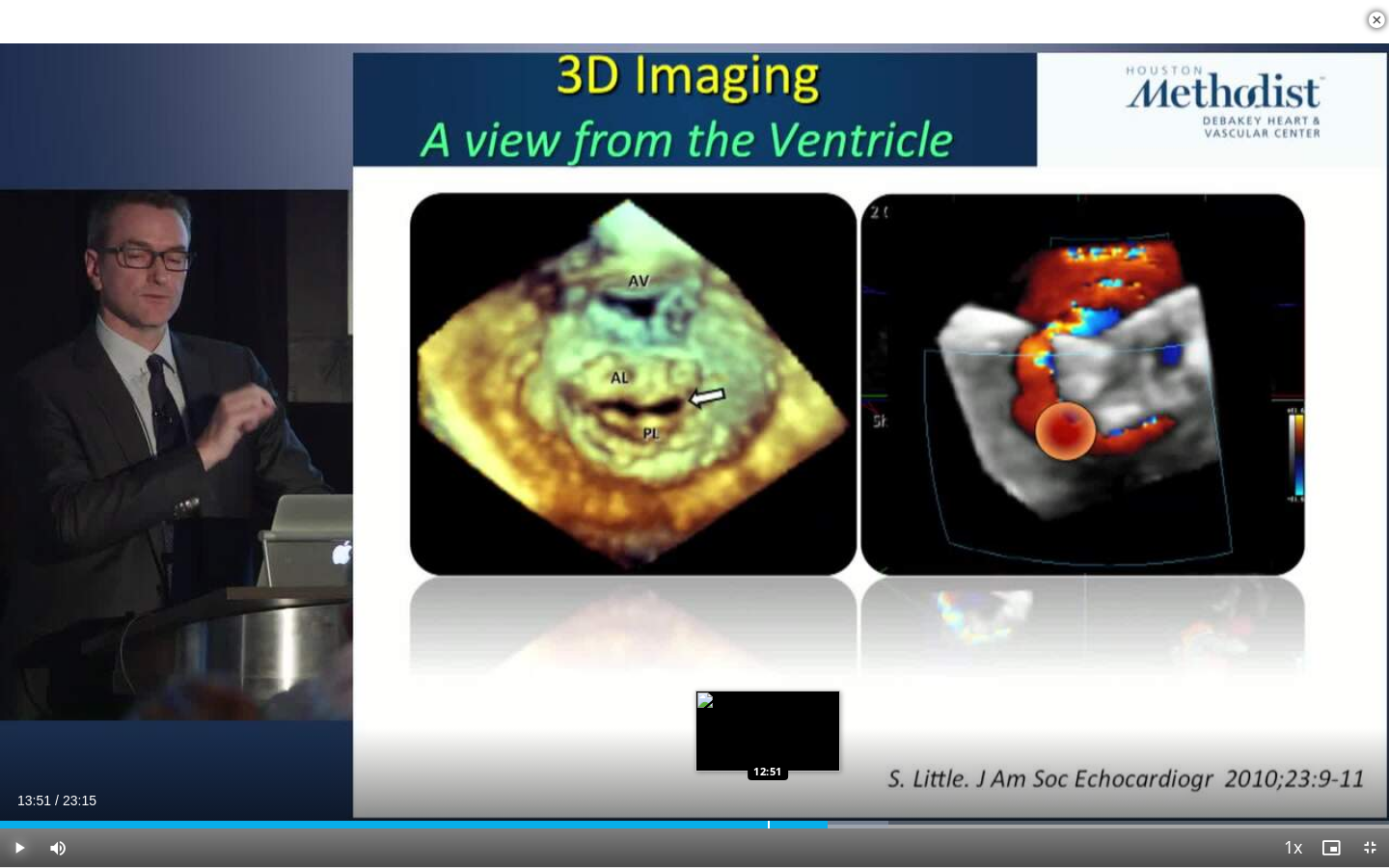click at bounding box center [769, 825] 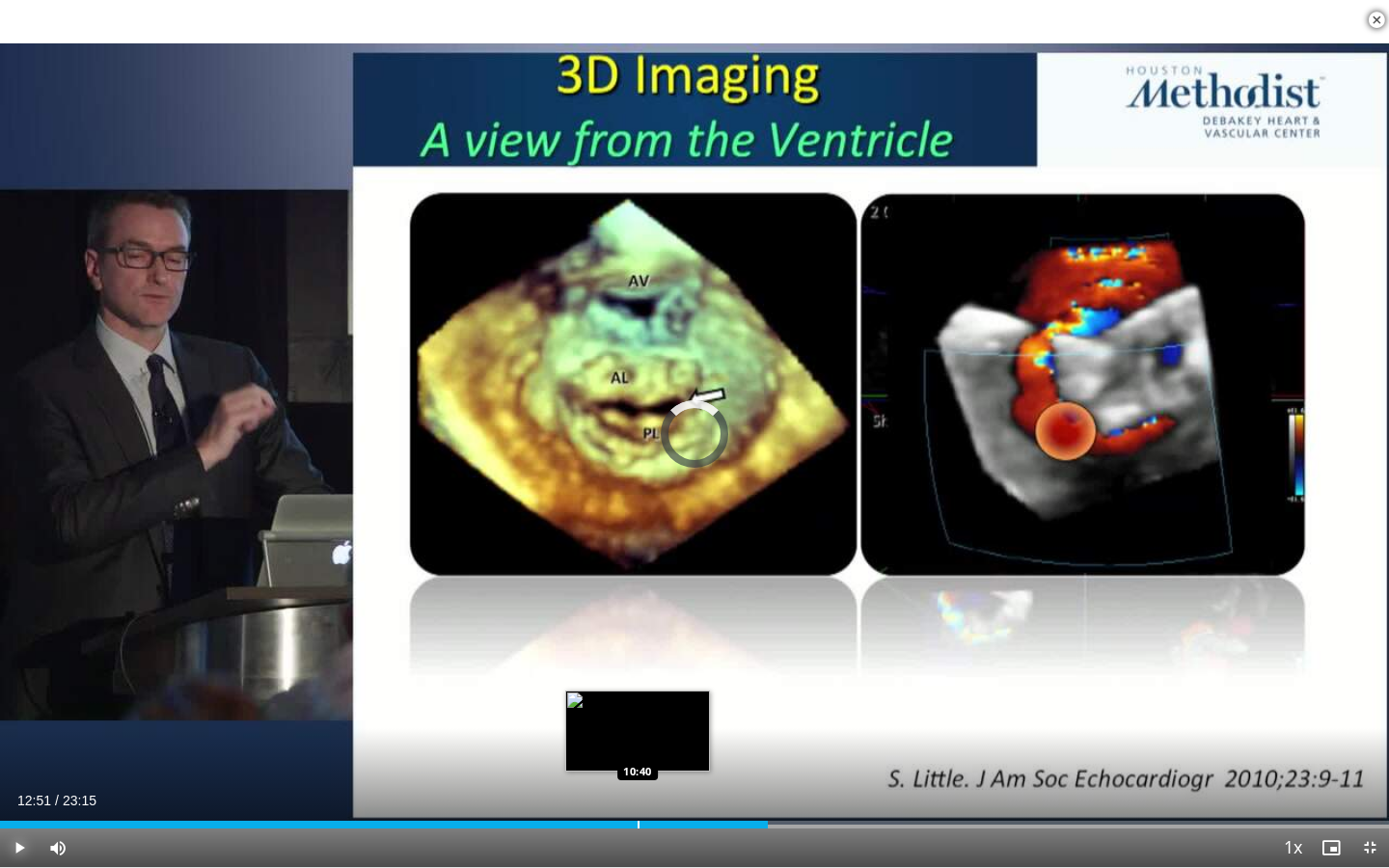 click at bounding box center [639, 825] 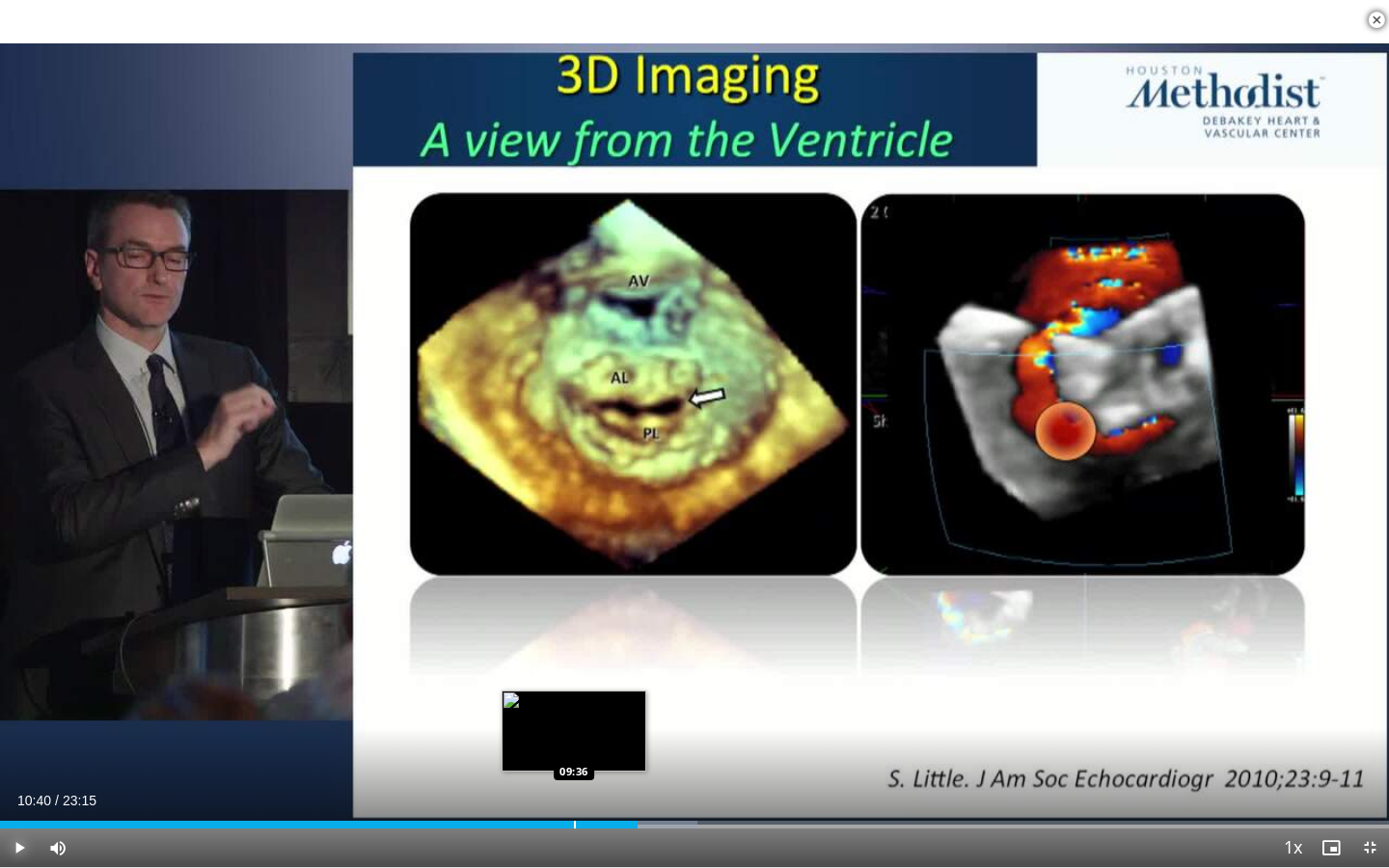 click at bounding box center [575, 825] 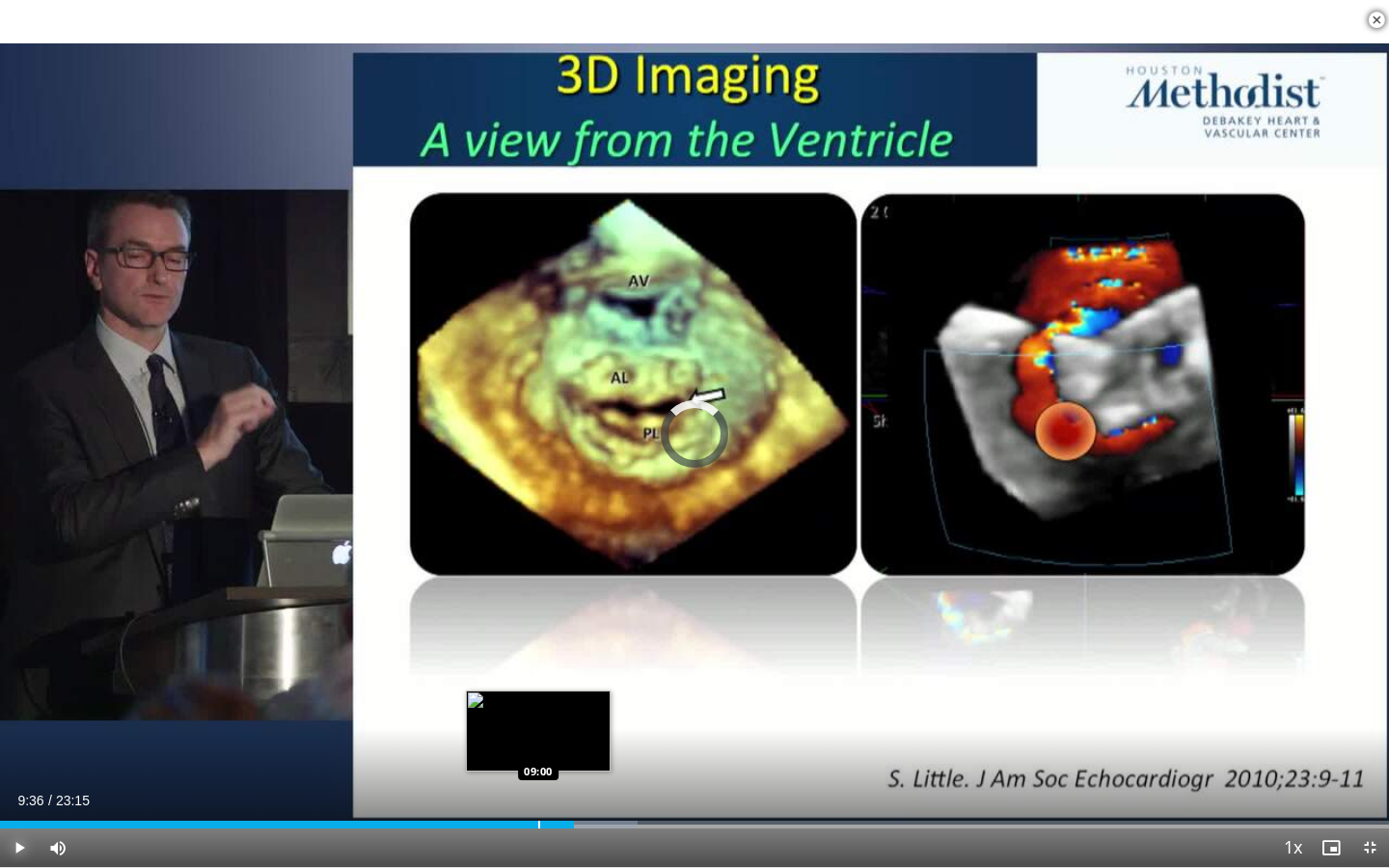 click at bounding box center (539, 825) 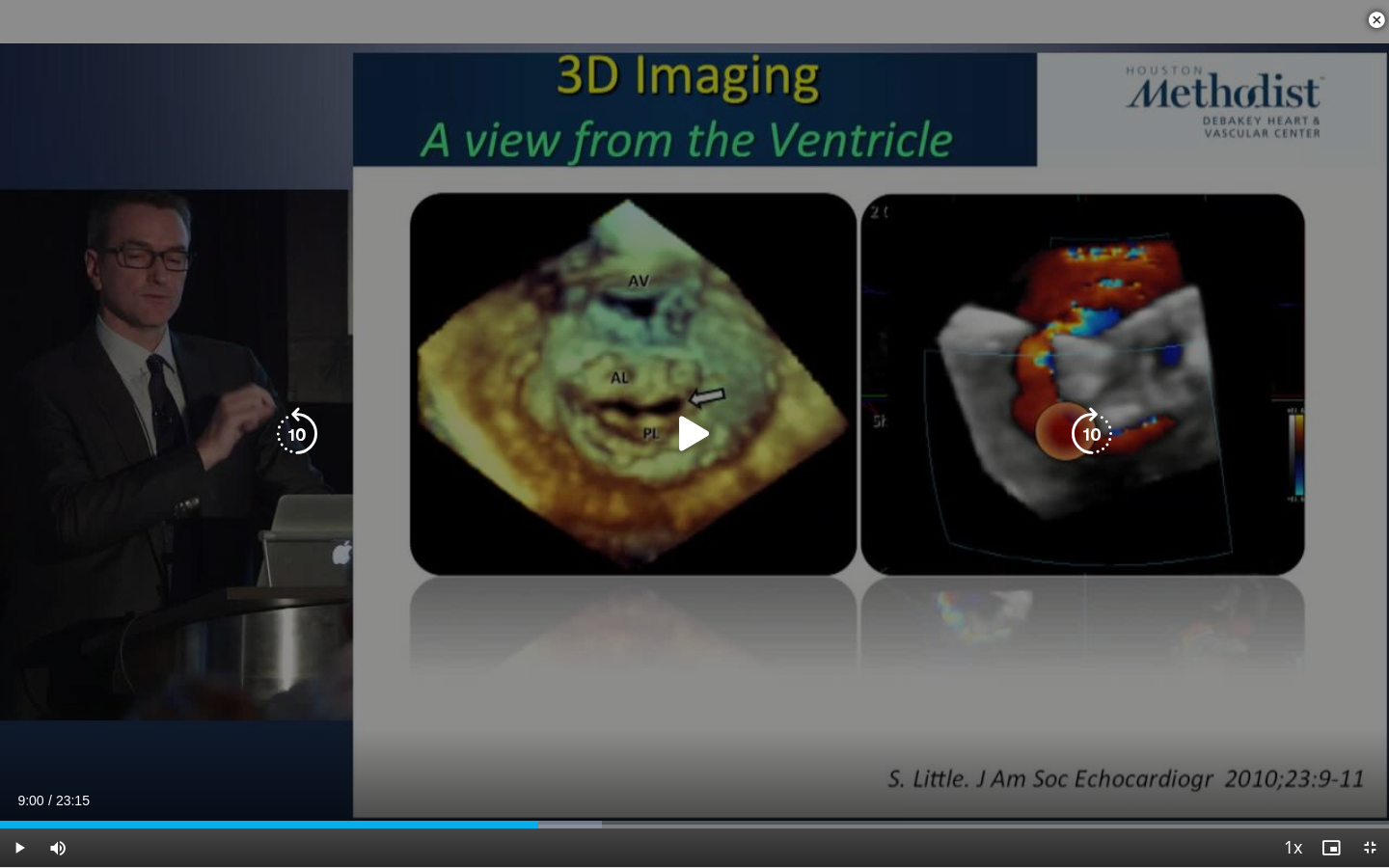 click at bounding box center [694, 434] 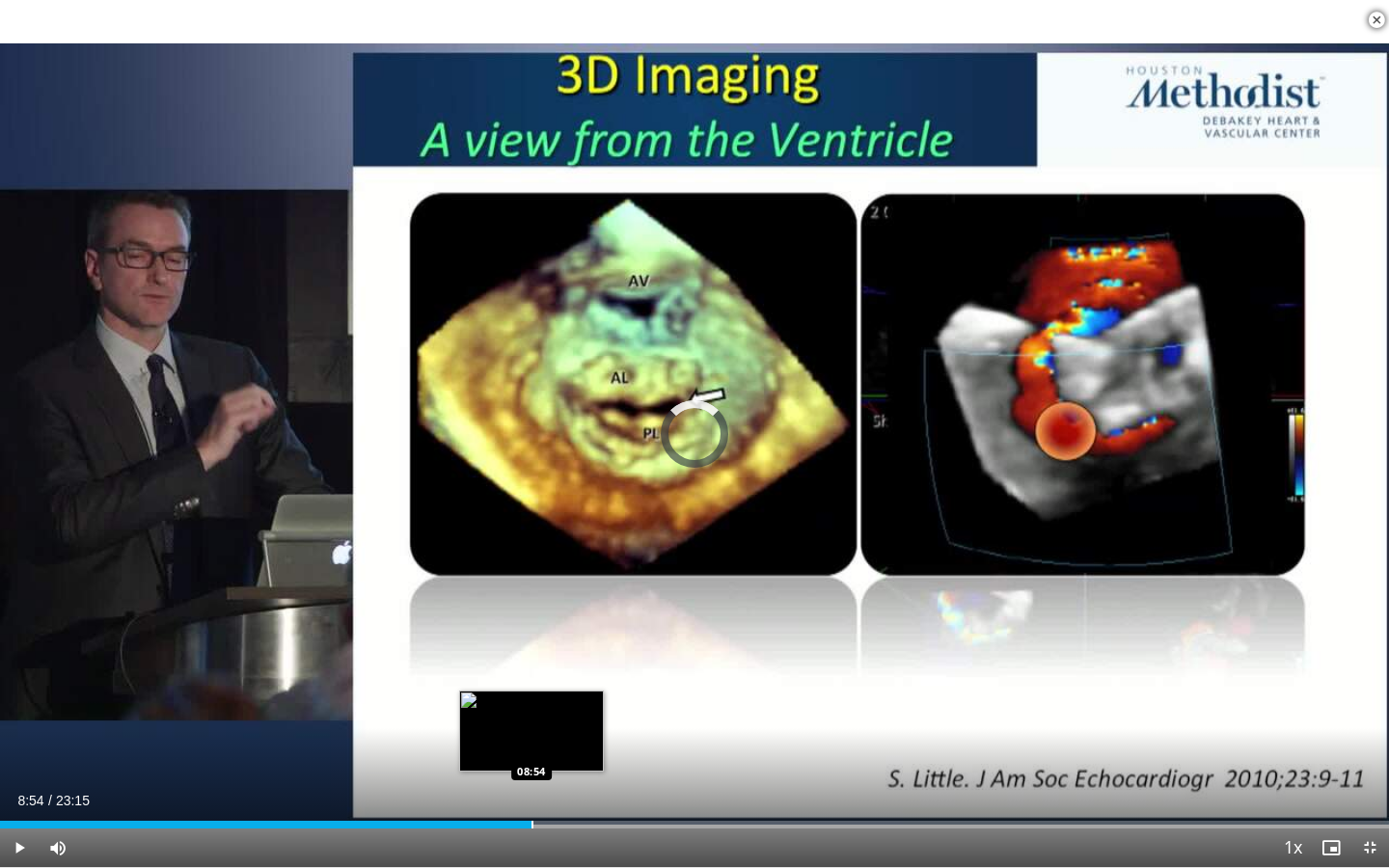 click on "Loaded :  0.00% 08:54 08:54" at bounding box center [694, 819] 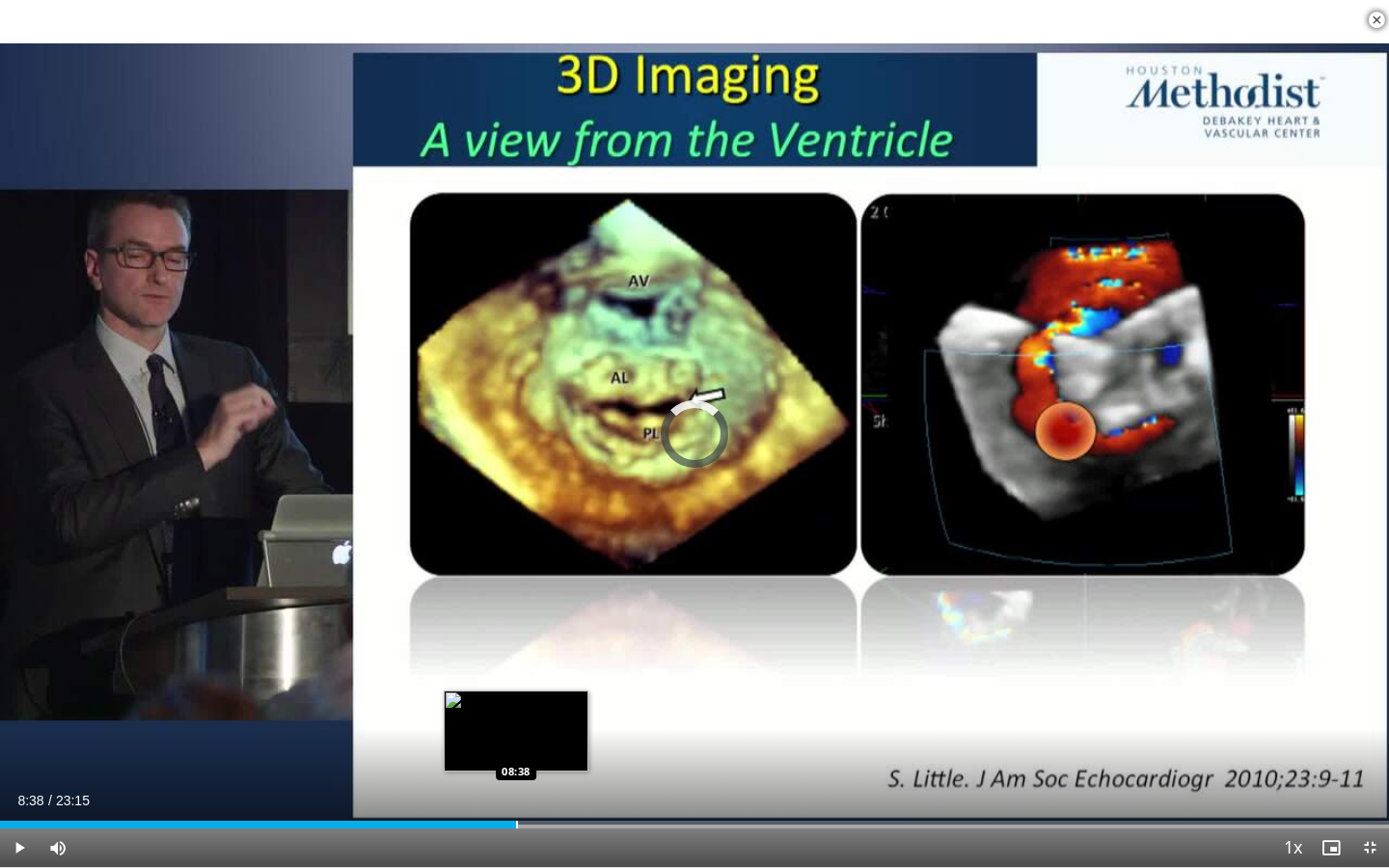click at bounding box center [517, 825] 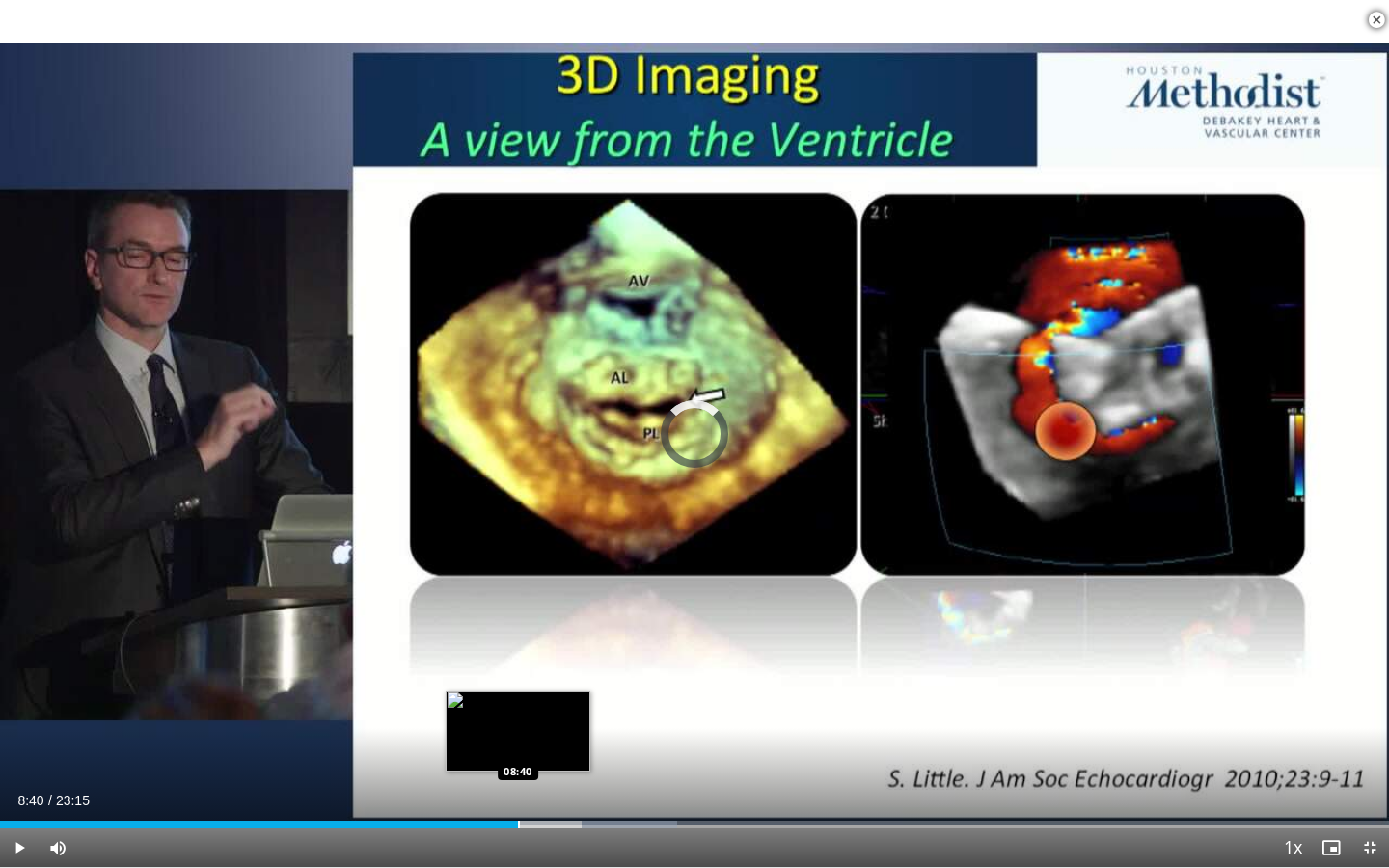 click at bounding box center [519, 825] 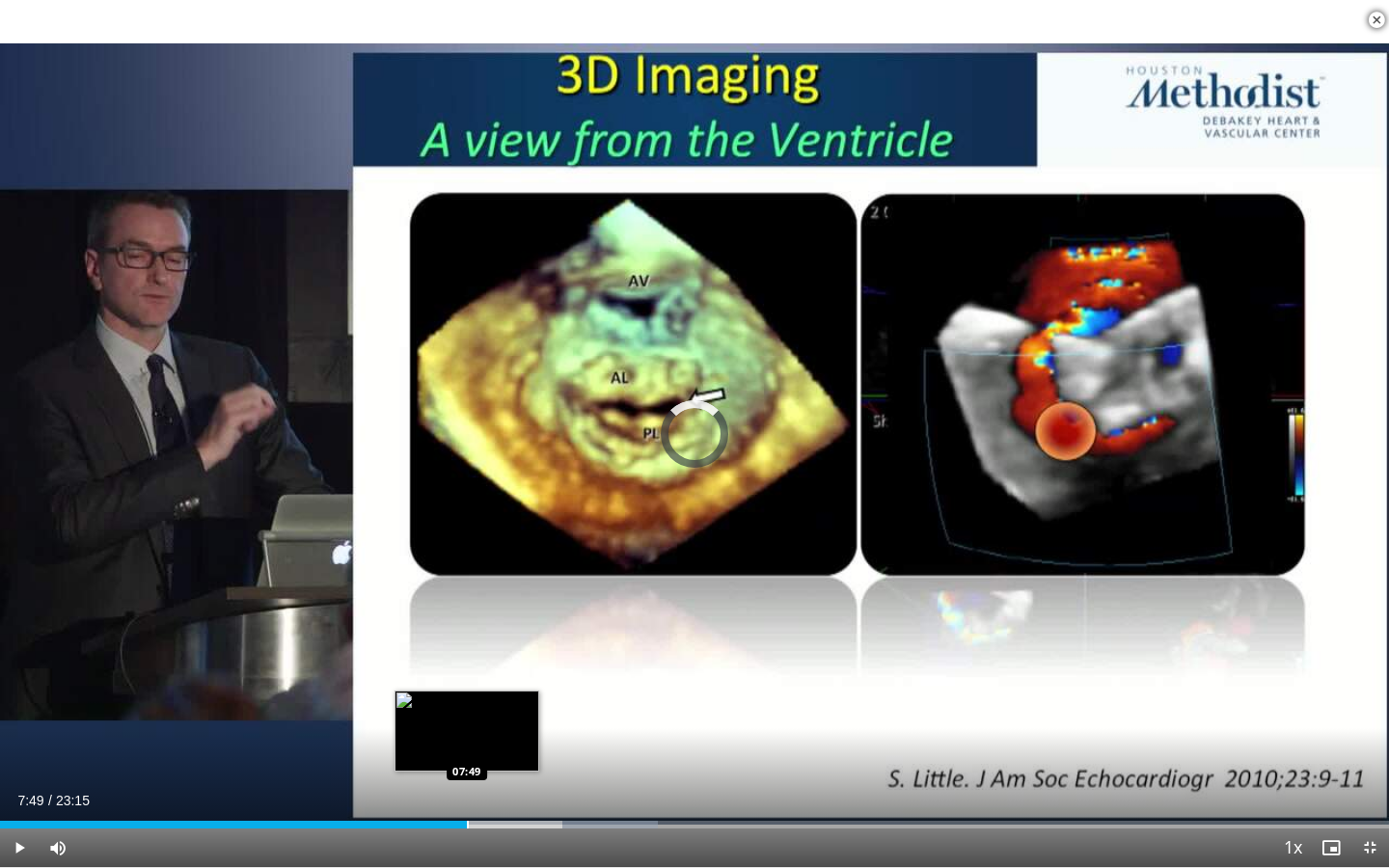 click at bounding box center [468, 825] 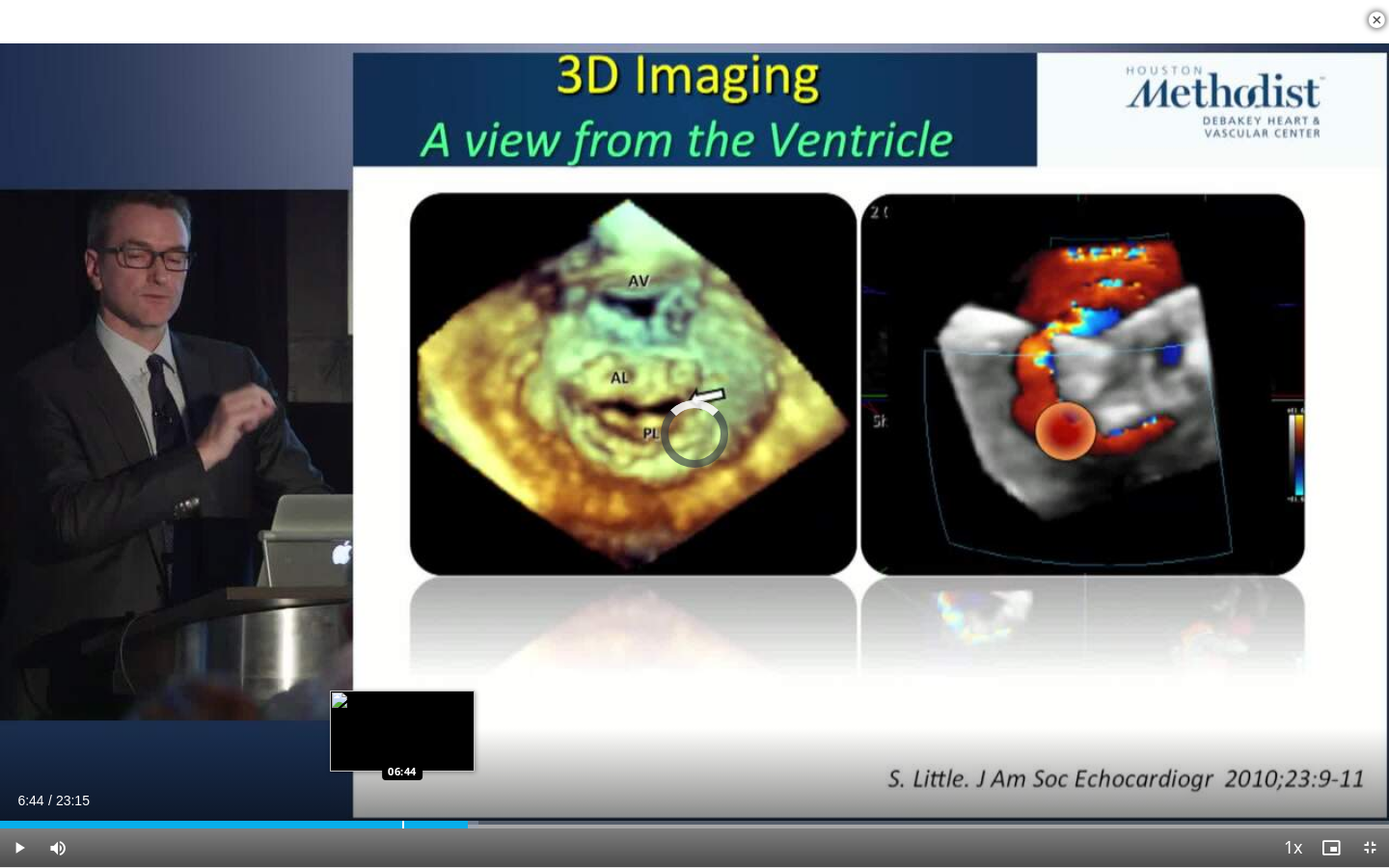 click on "Loaded :  34.43% 06:44 06:44" at bounding box center (694, 819) 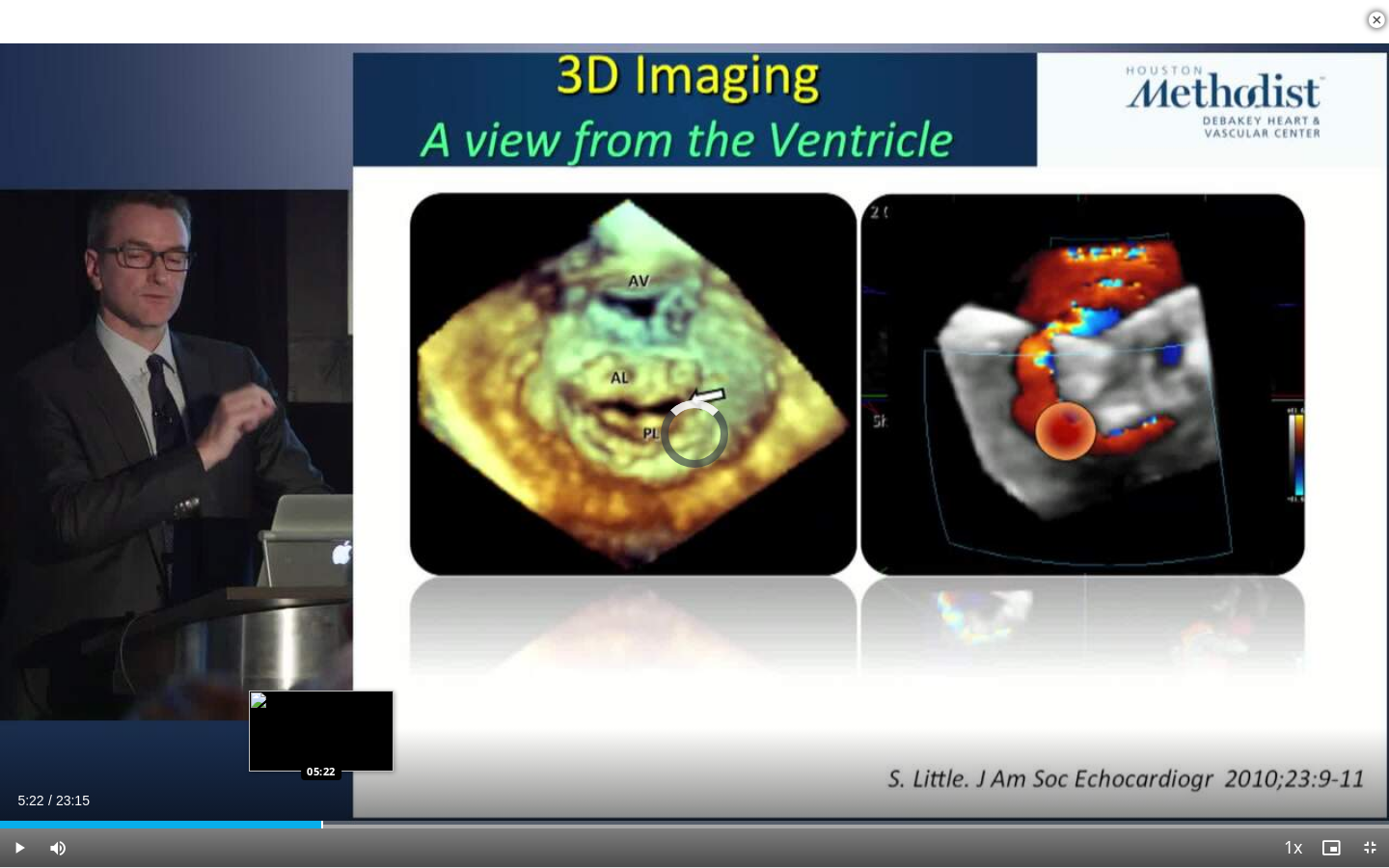 click at bounding box center [322, 825] 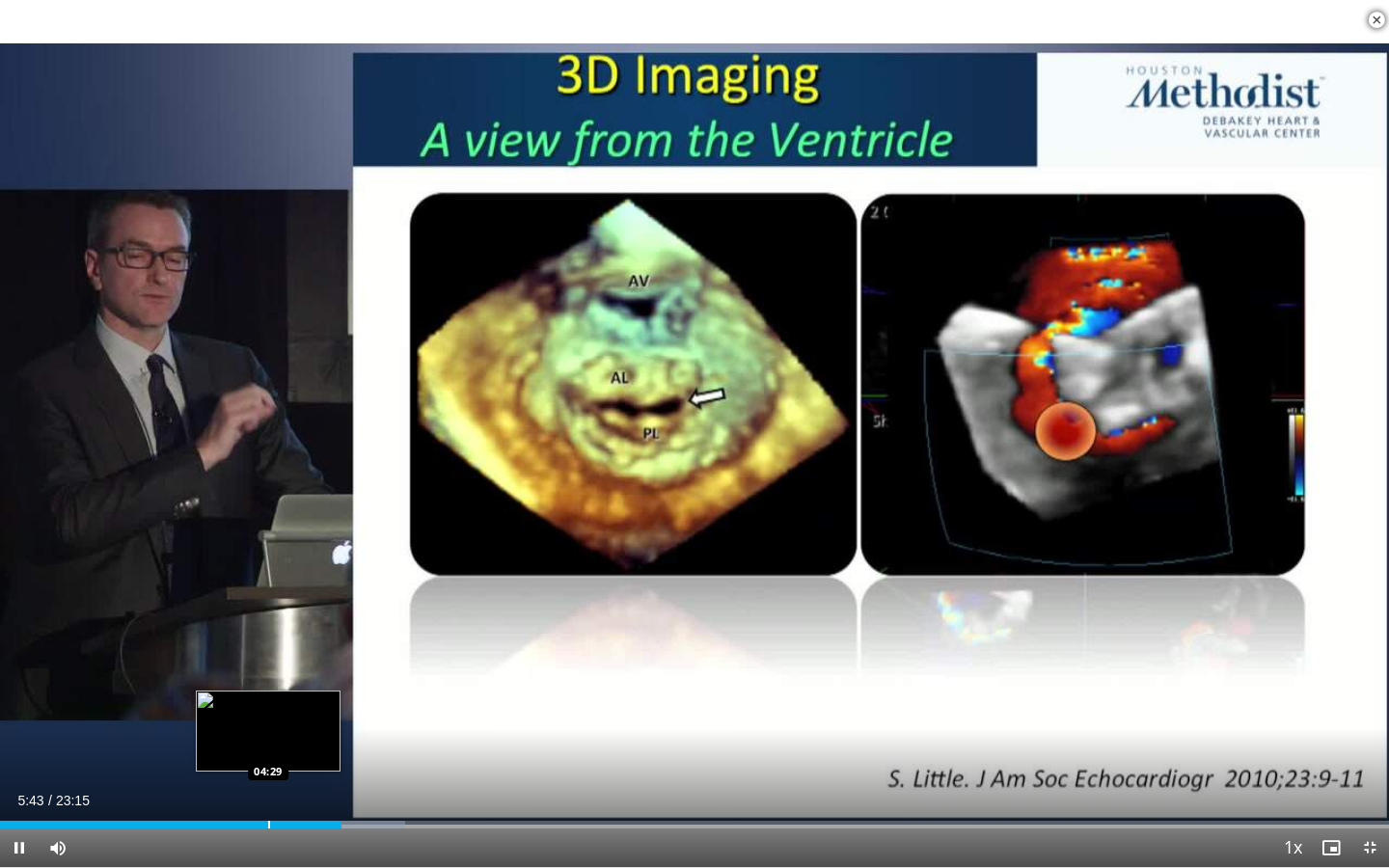 click at bounding box center [269, 825] 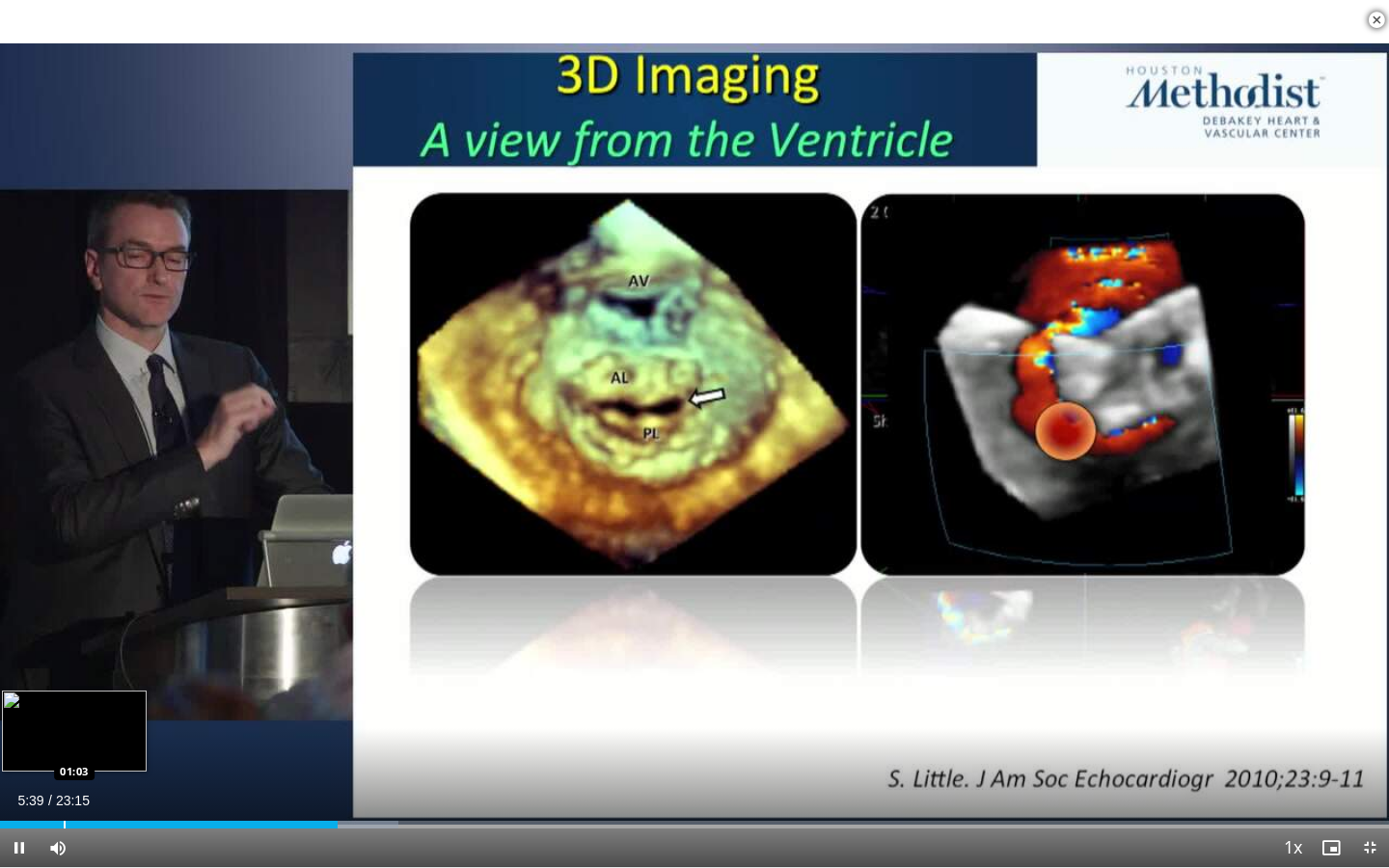 click at bounding box center (65, 825) 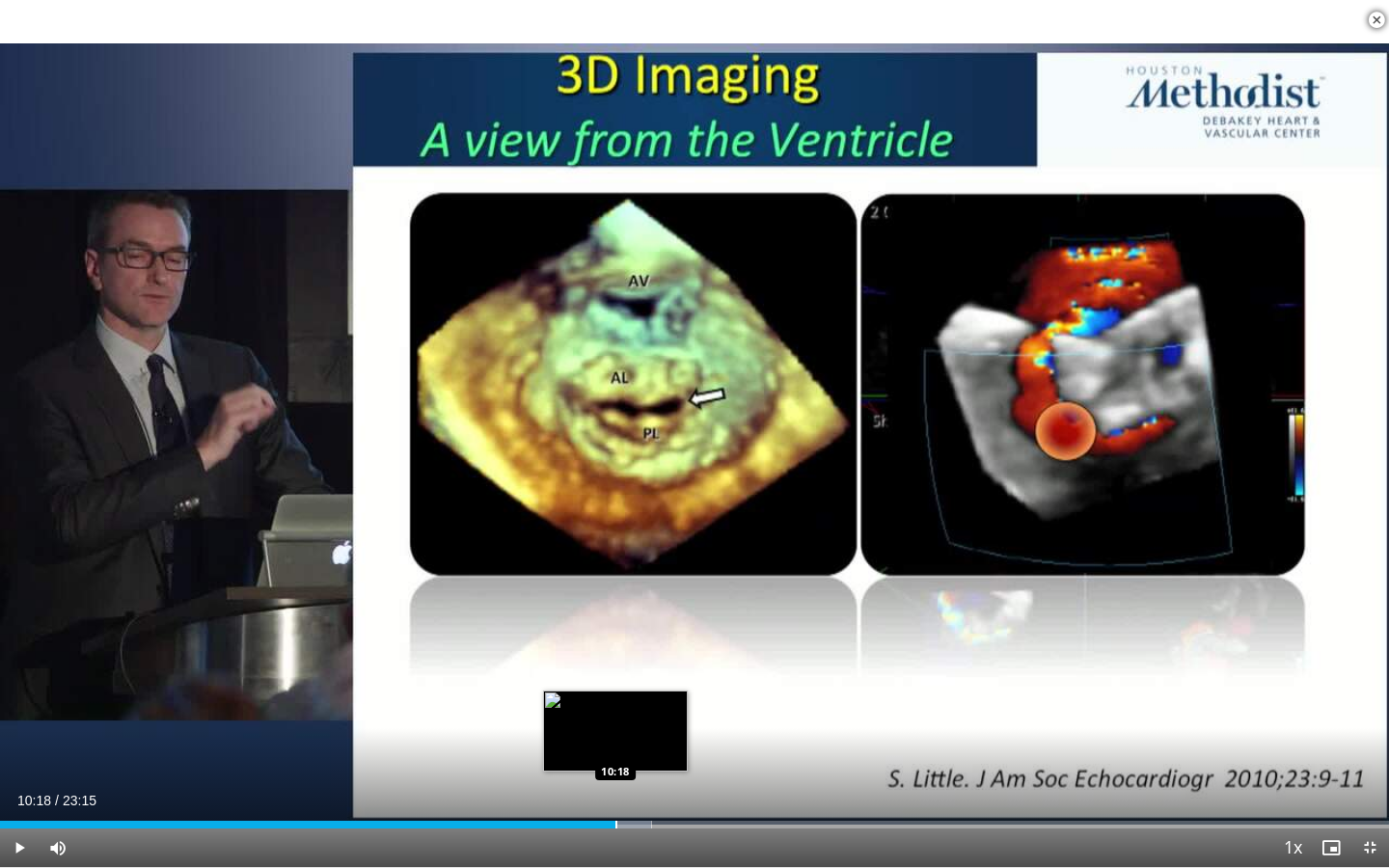 click on "Loaded :  46.91% 10:18 10:18" at bounding box center [694, 819] 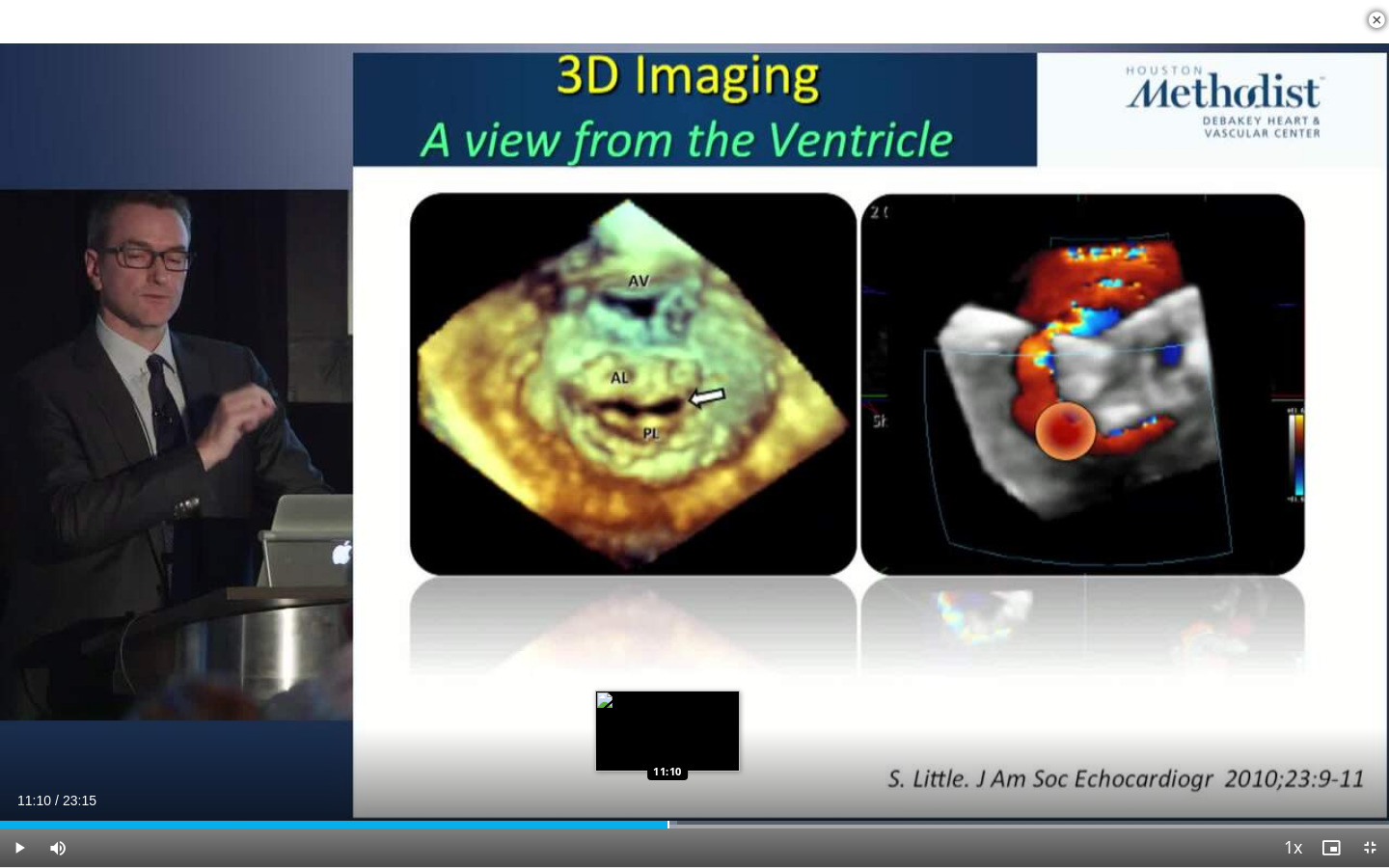 click on "Loaded :  48.77% 11:10 11:10" at bounding box center (694, 819) 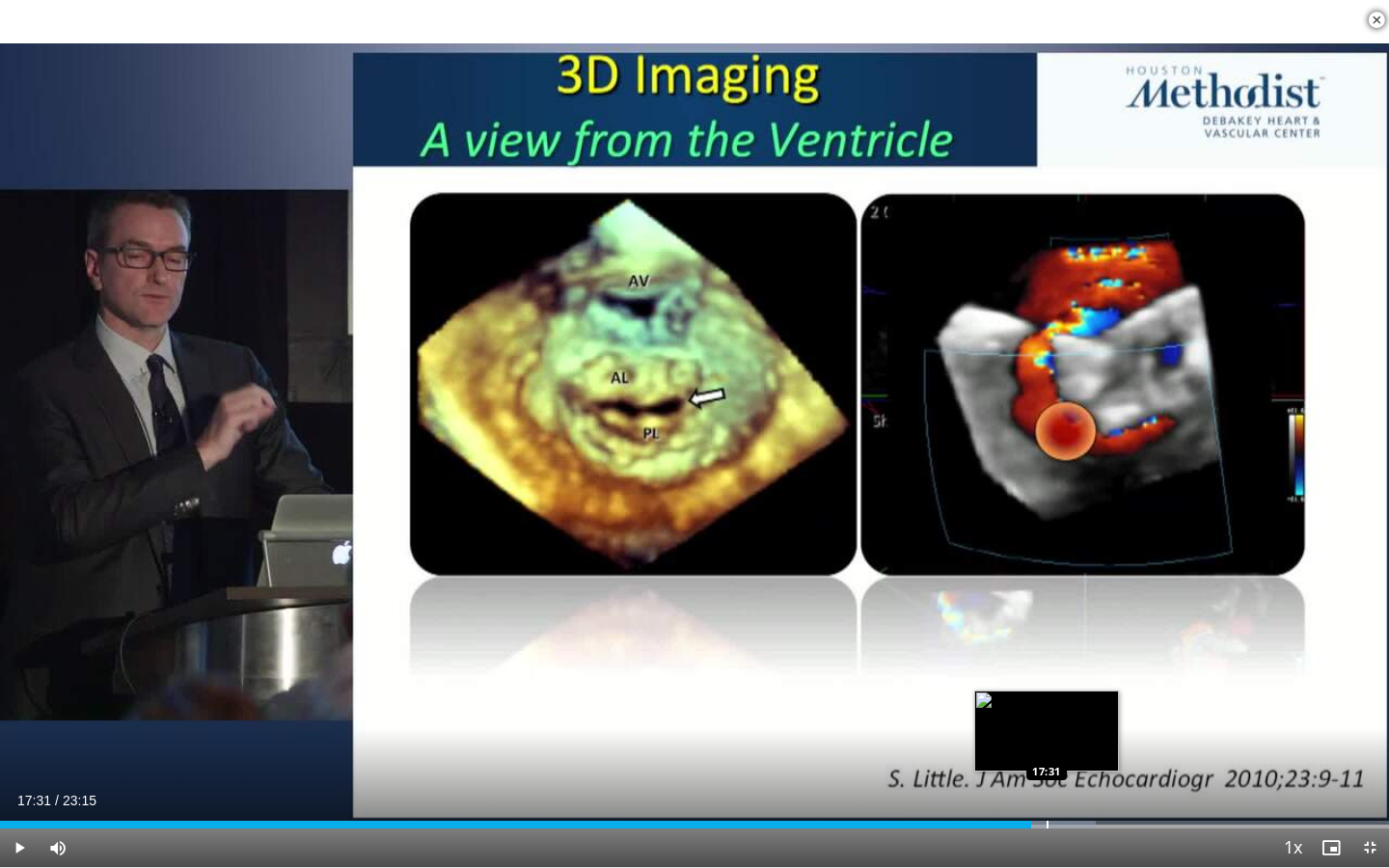 click at bounding box center [1047, 825] 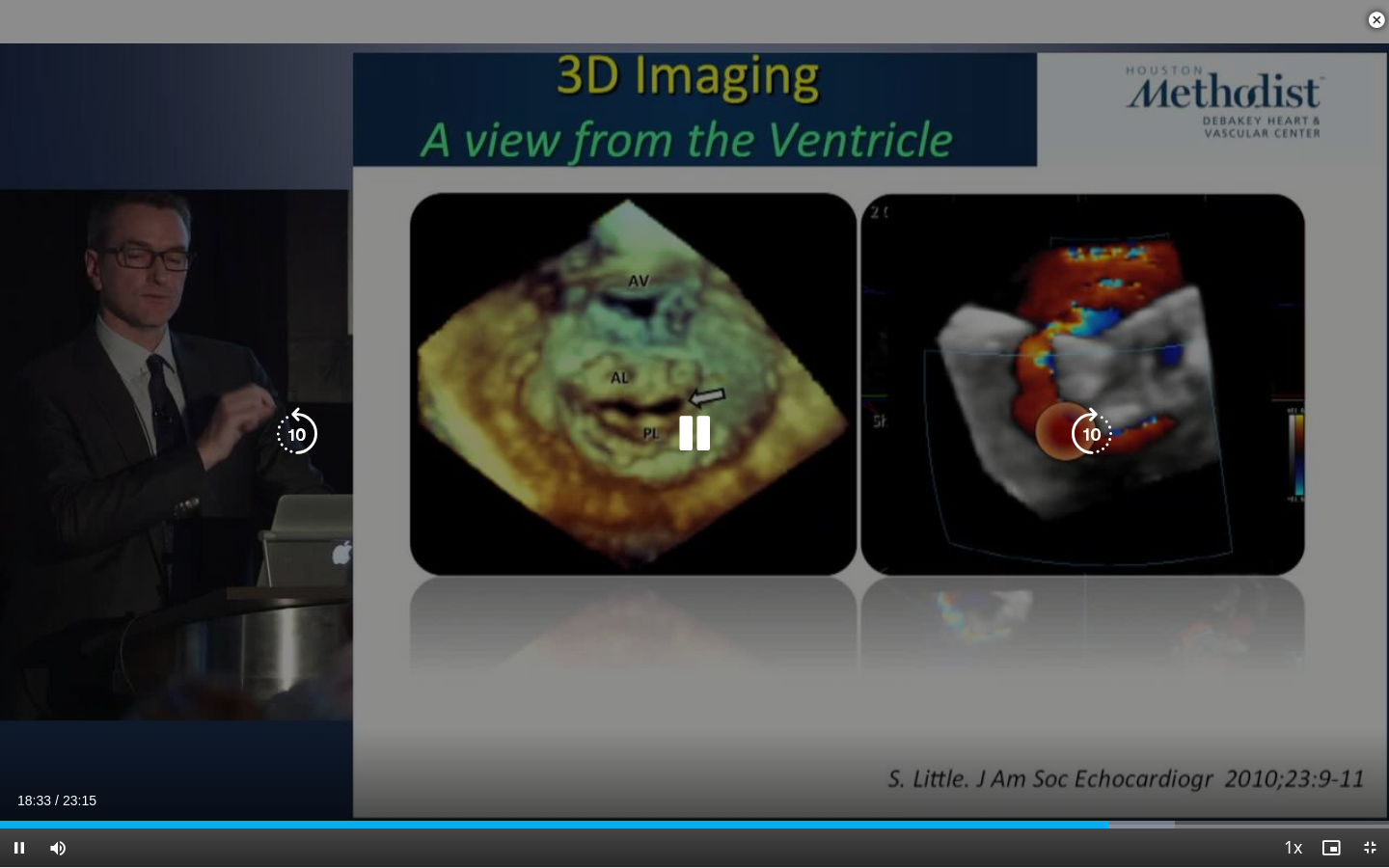 click on "10 seconds
Tap to unmute" at bounding box center [694, 433] 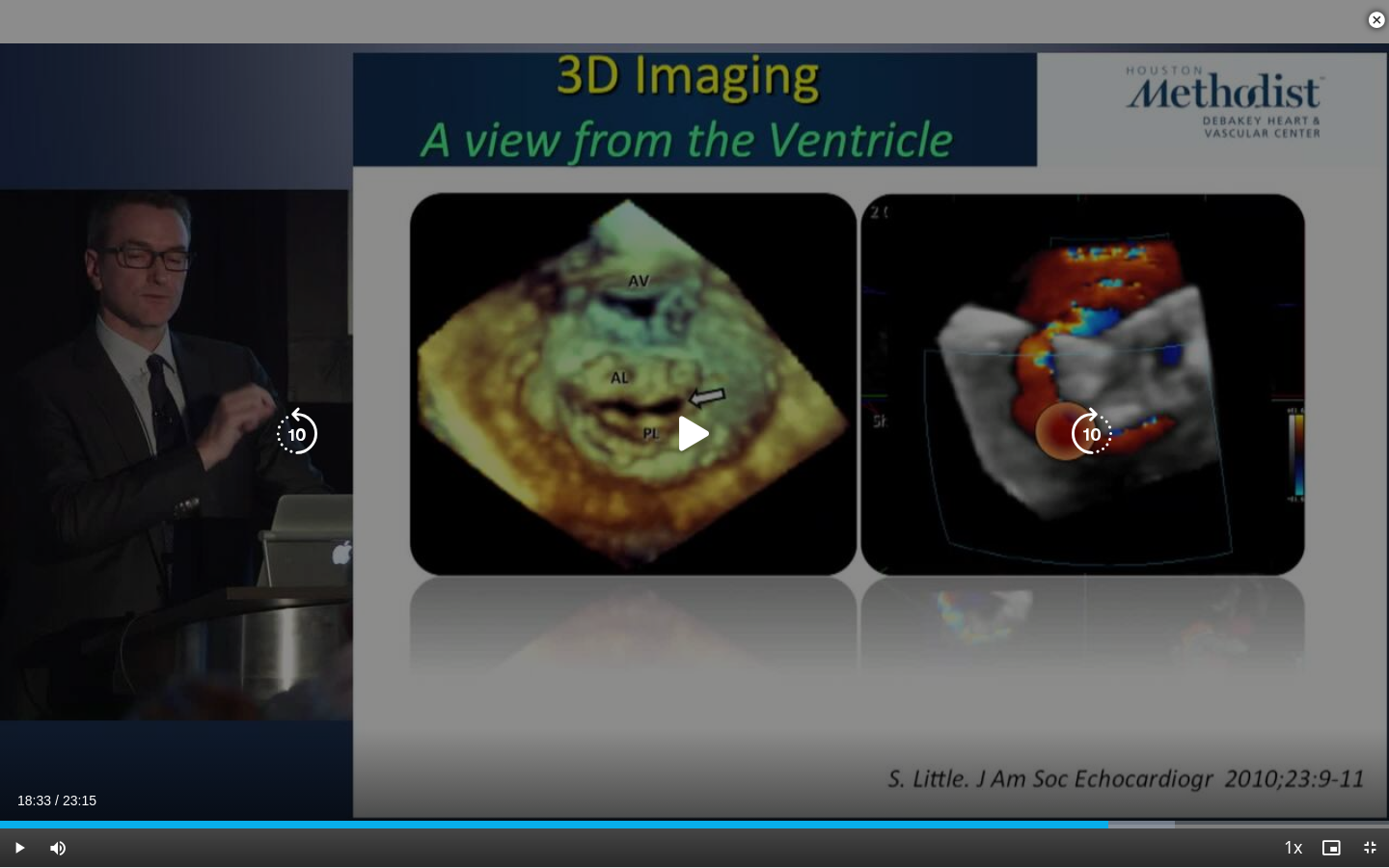 click on "10 seconds
Tap to unmute" at bounding box center [694, 433] 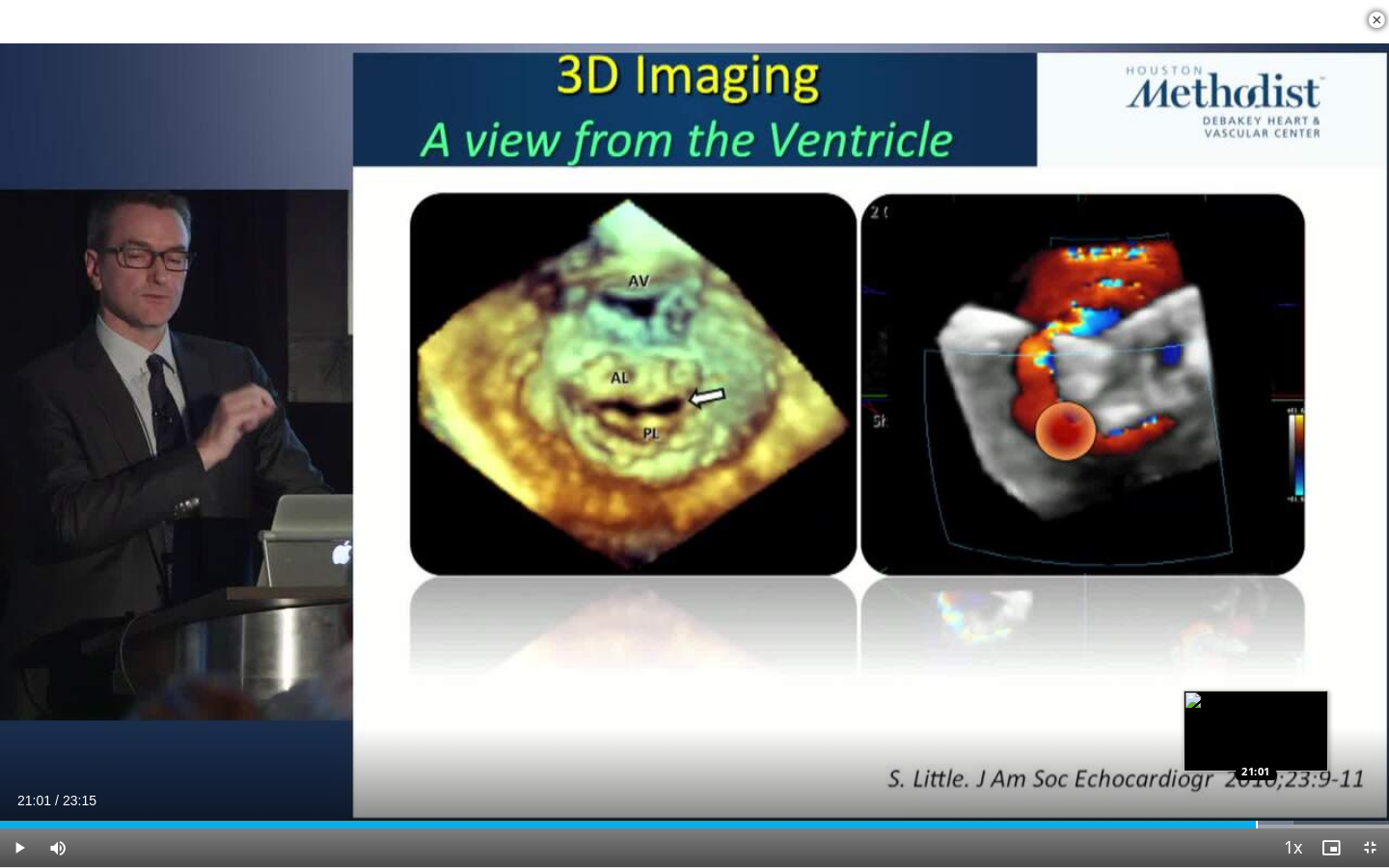 click at bounding box center (1257, 825) 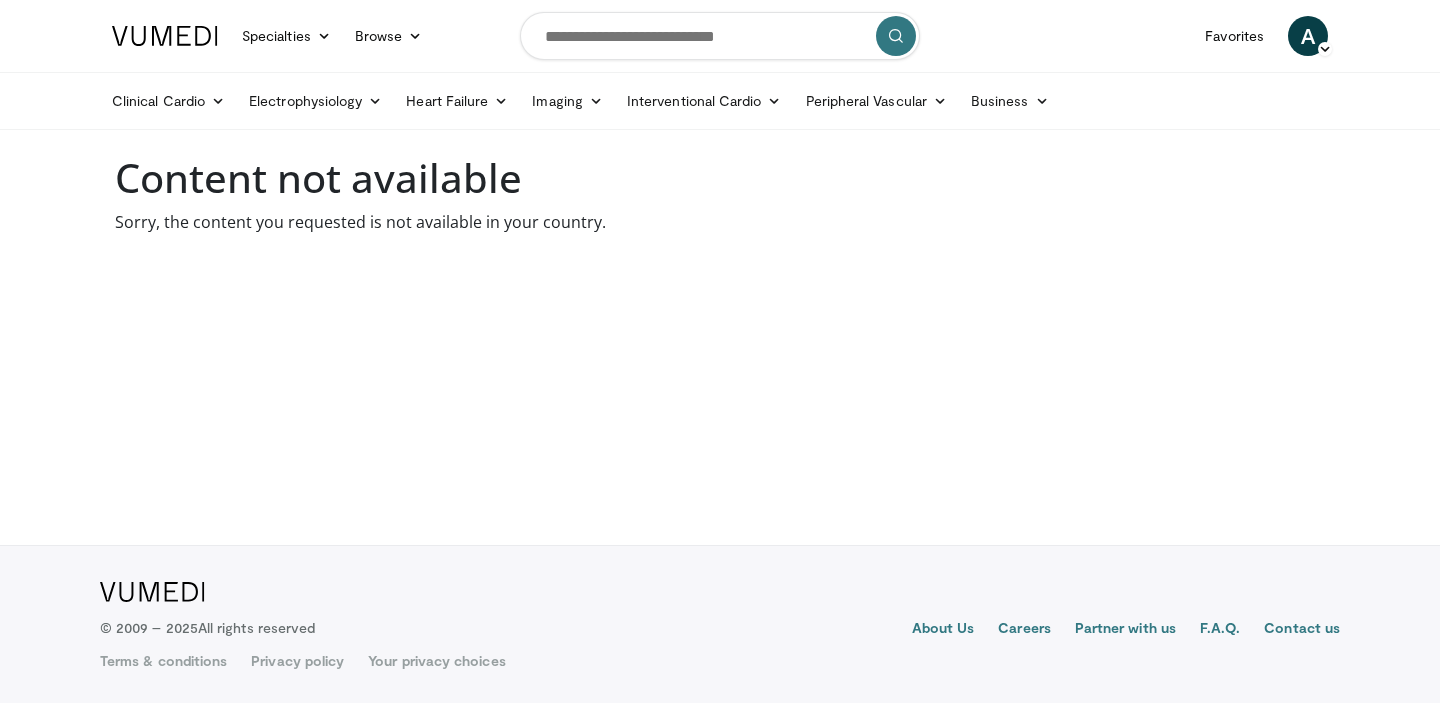 scroll, scrollTop: 0, scrollLeft: 0, axis: both 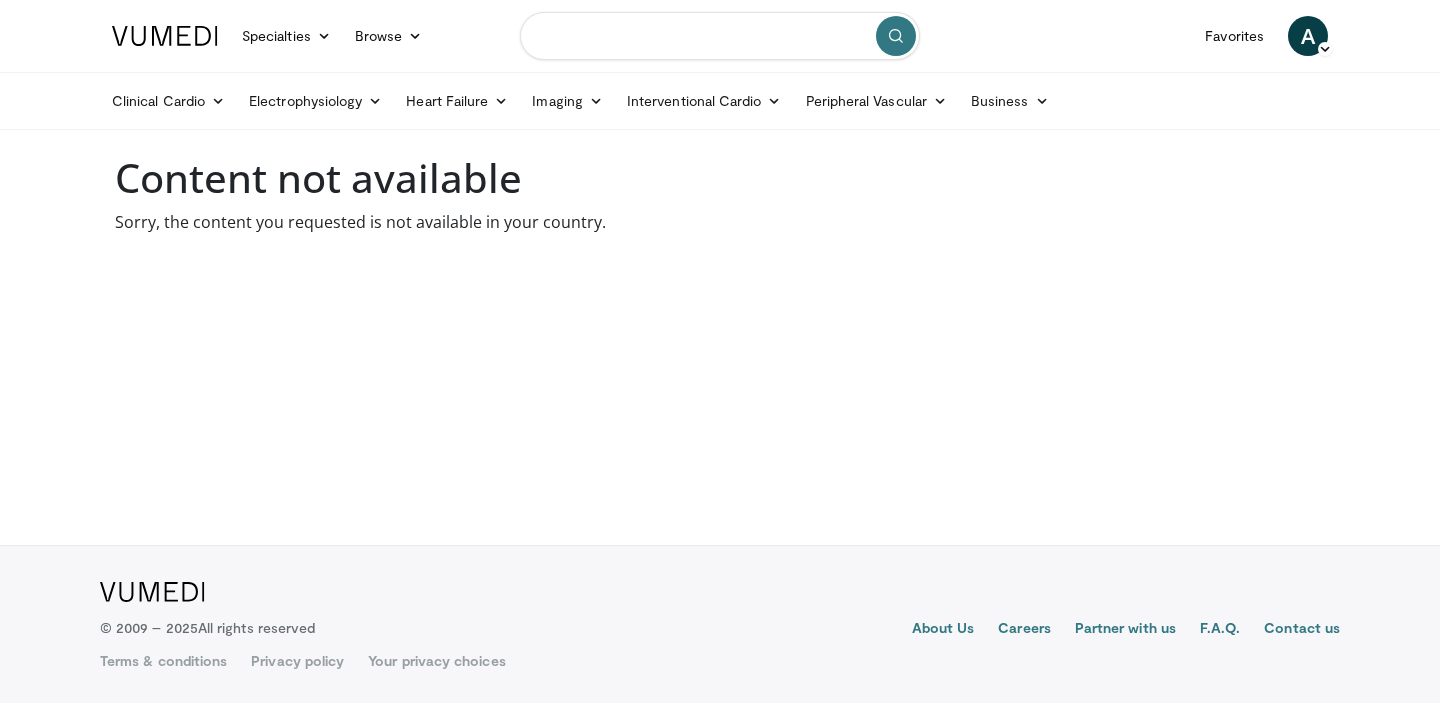 click at bounding box center [720, 36] 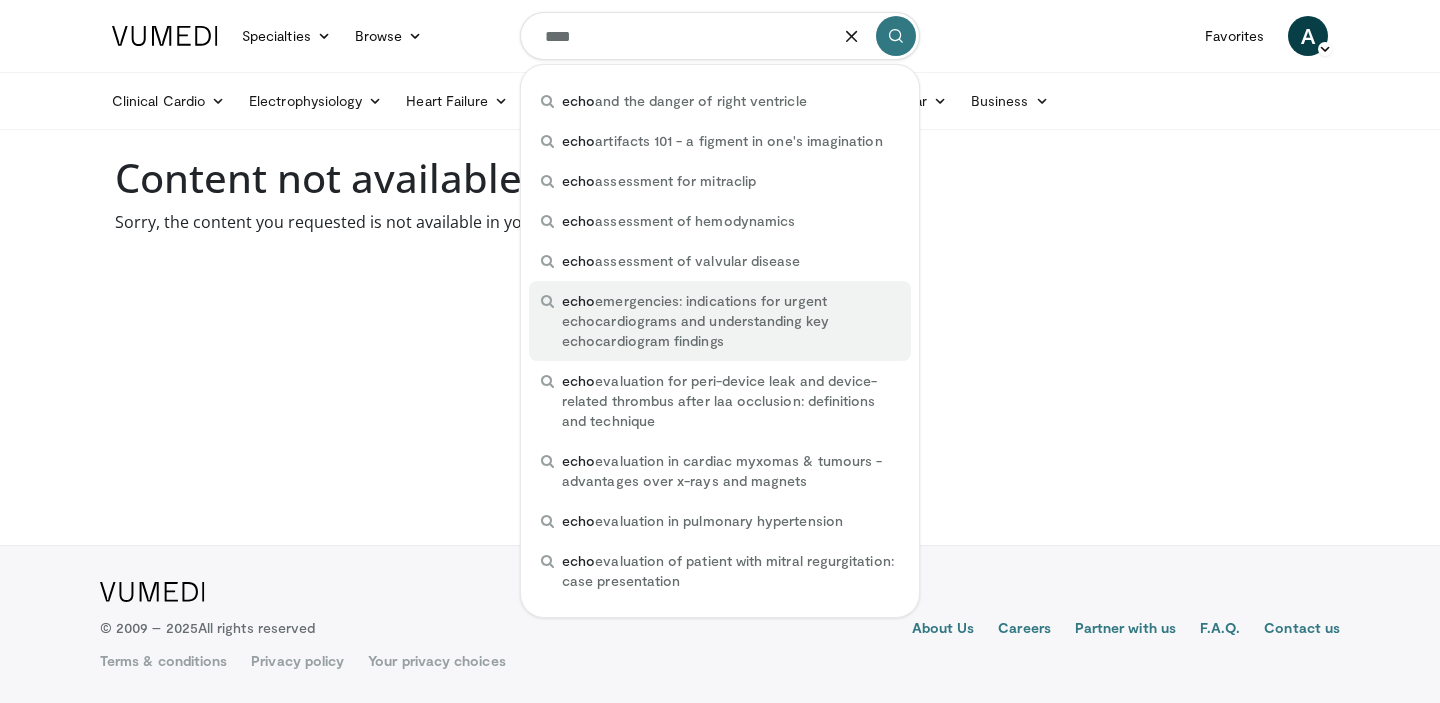click on "echo  emergencies: indications for urgent echocardiograms and understanding key echocardiogram findings" at bounding box center (730, 321) 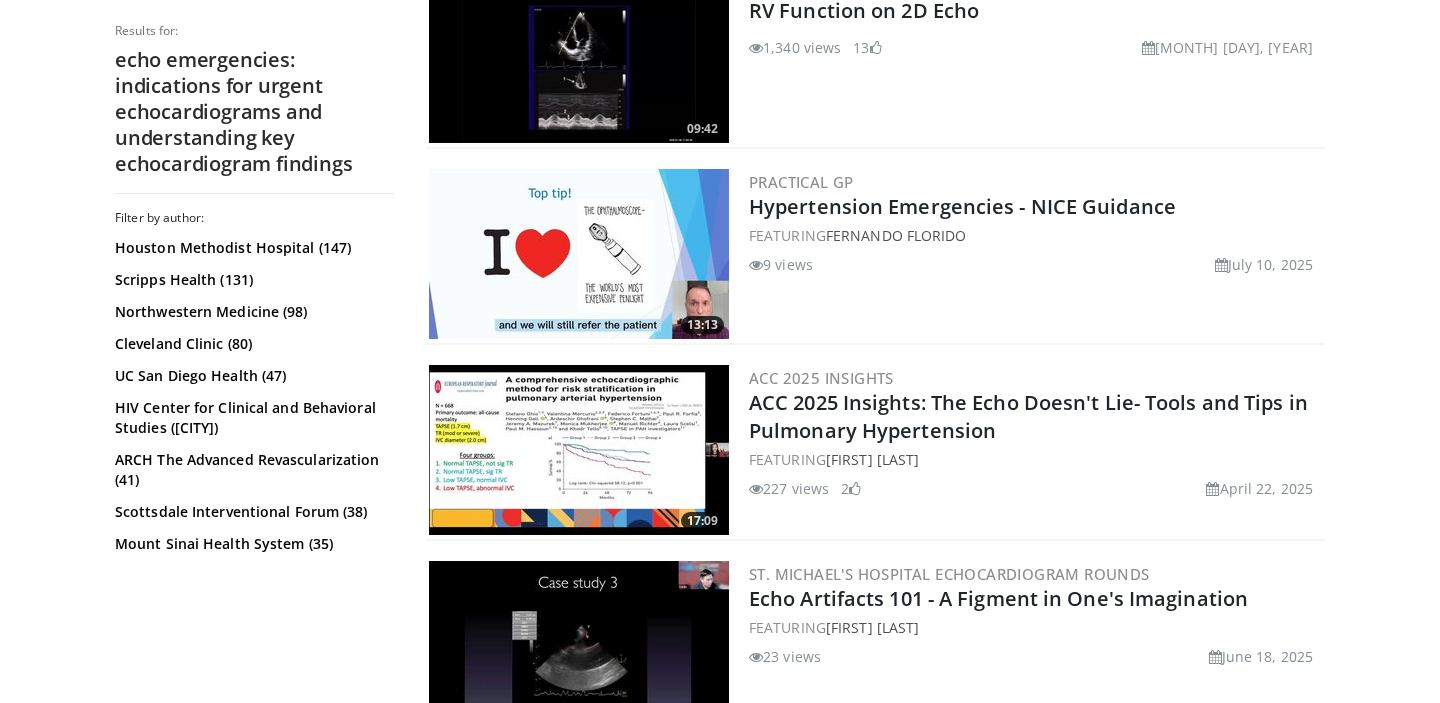 scroll, scrollTop: 1428, scrollLeft: 0, axis: vertical 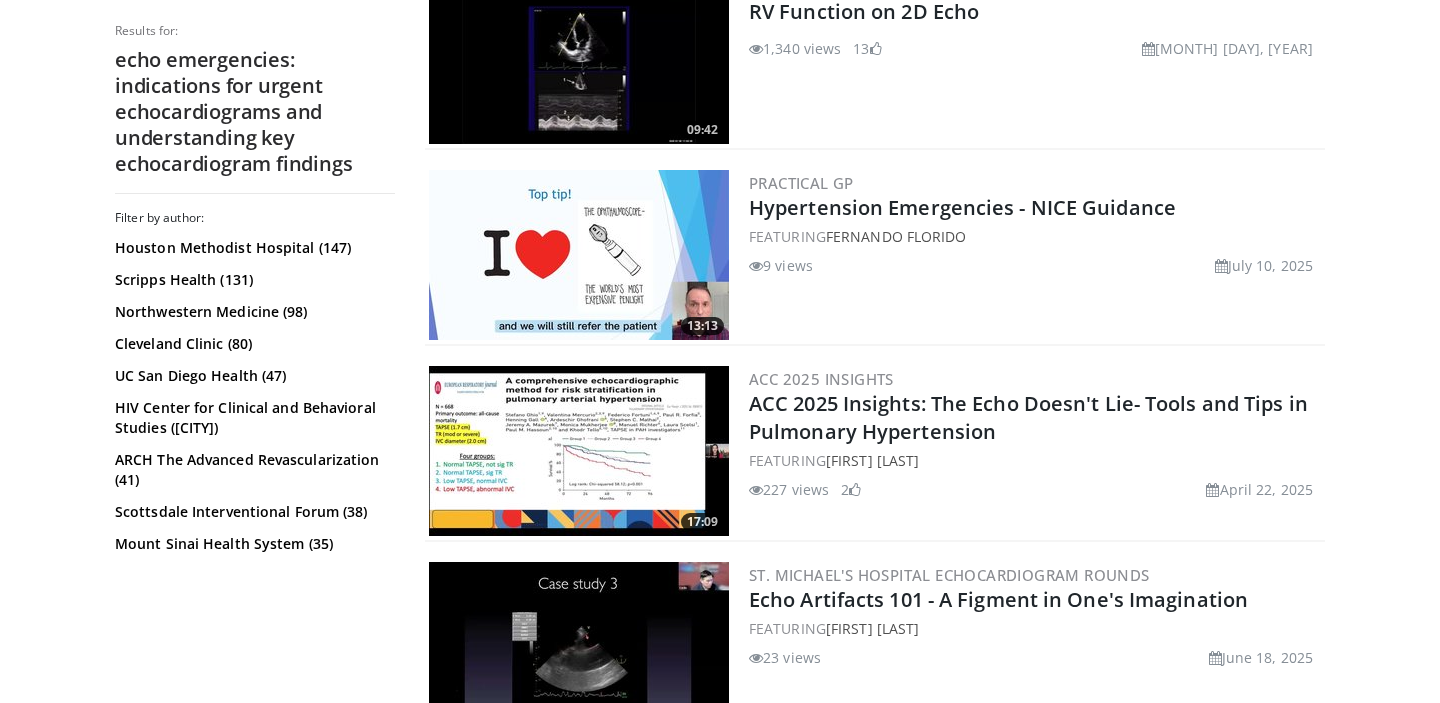 click at bounding box center (579, 451) 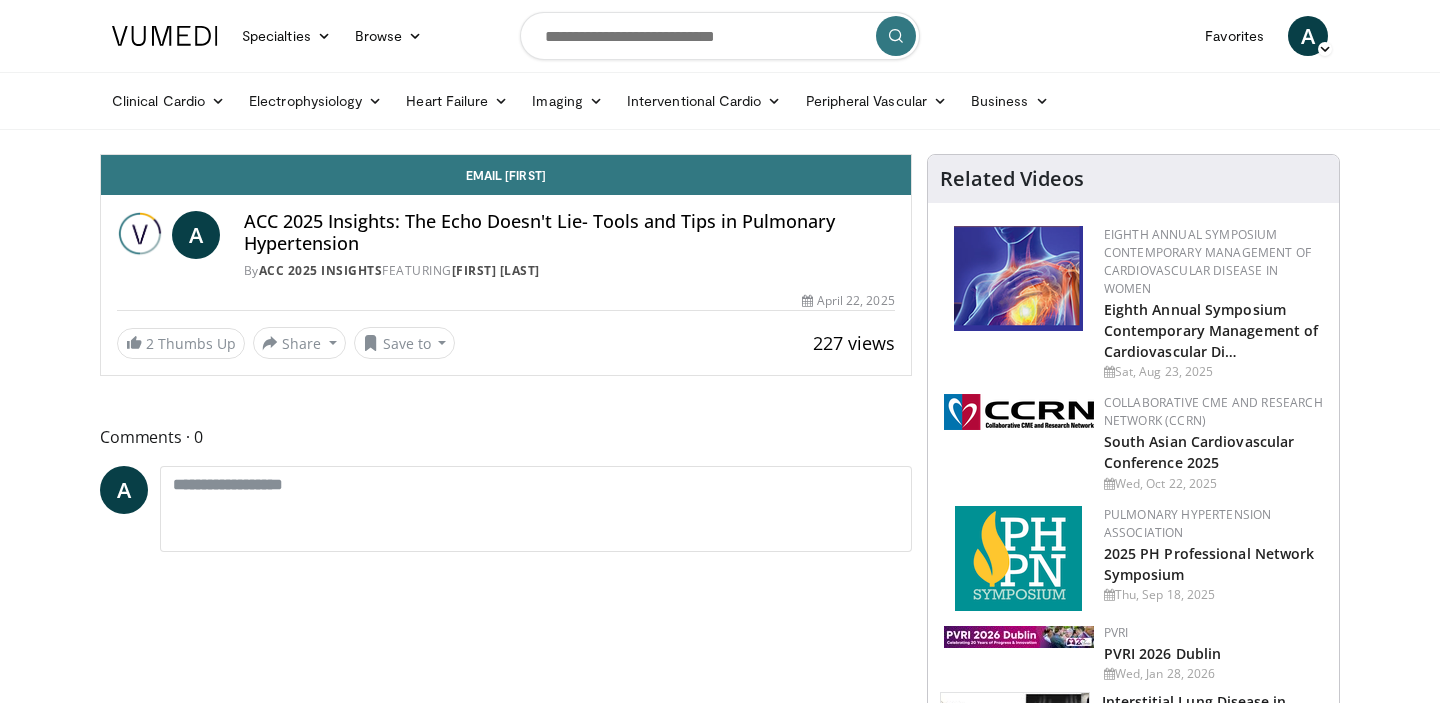 scroll, scrollTop: 0, scrollLeft: 0, axis: both 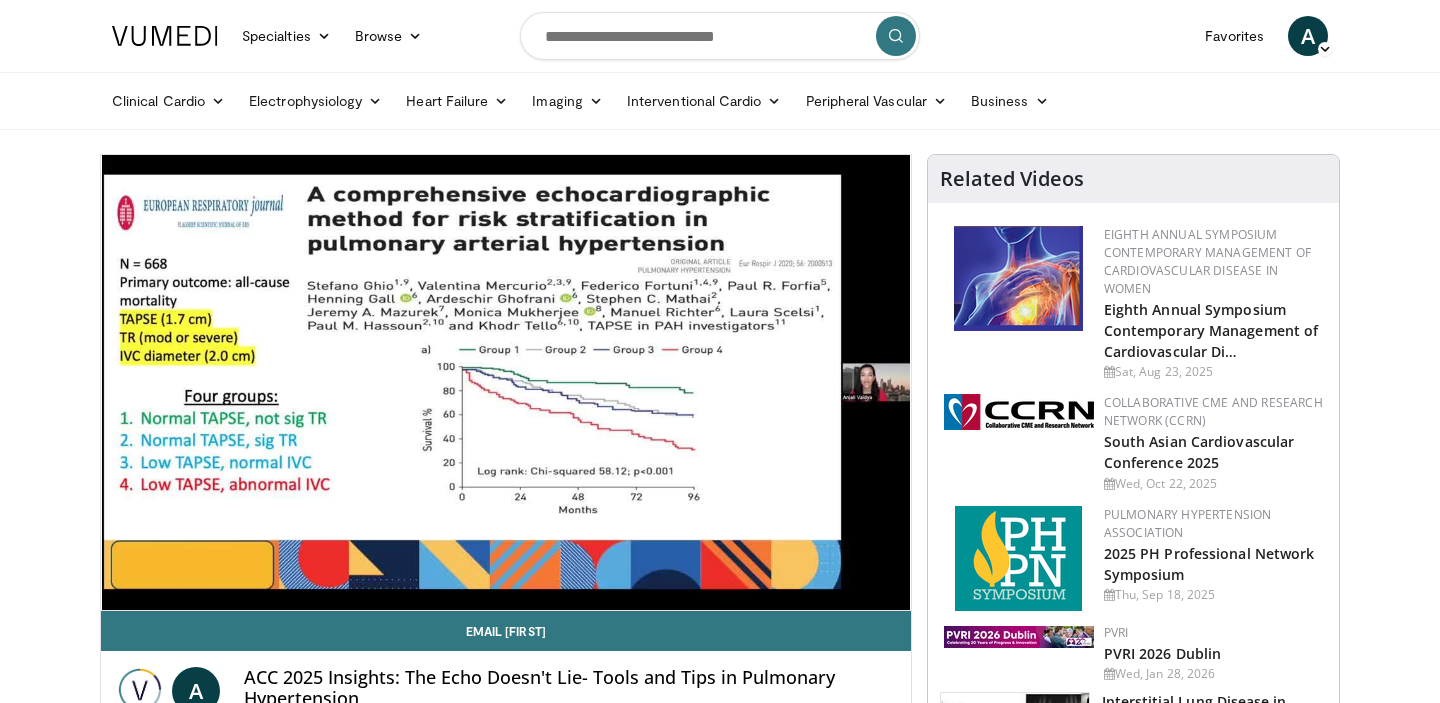 click on "**********" at bounding box center (506, 383) 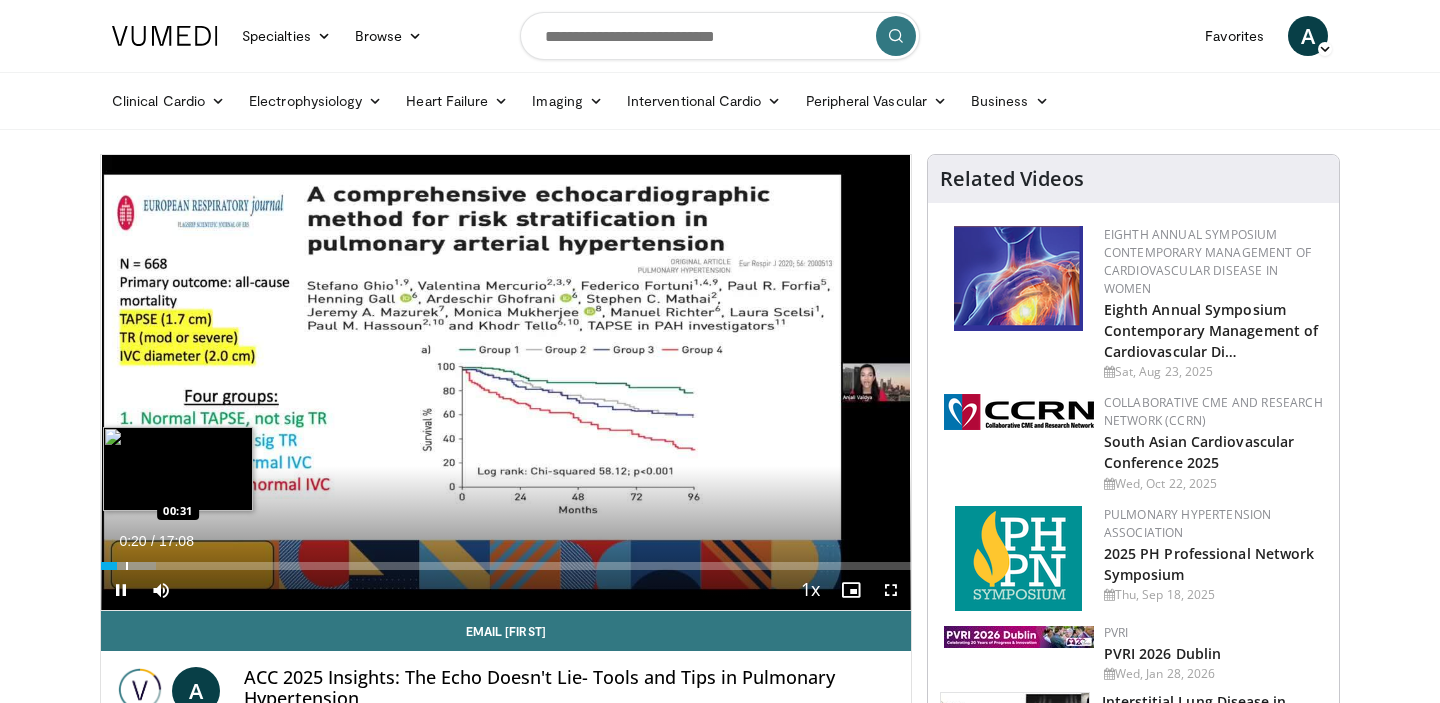 click at bounding box center [127, 566] 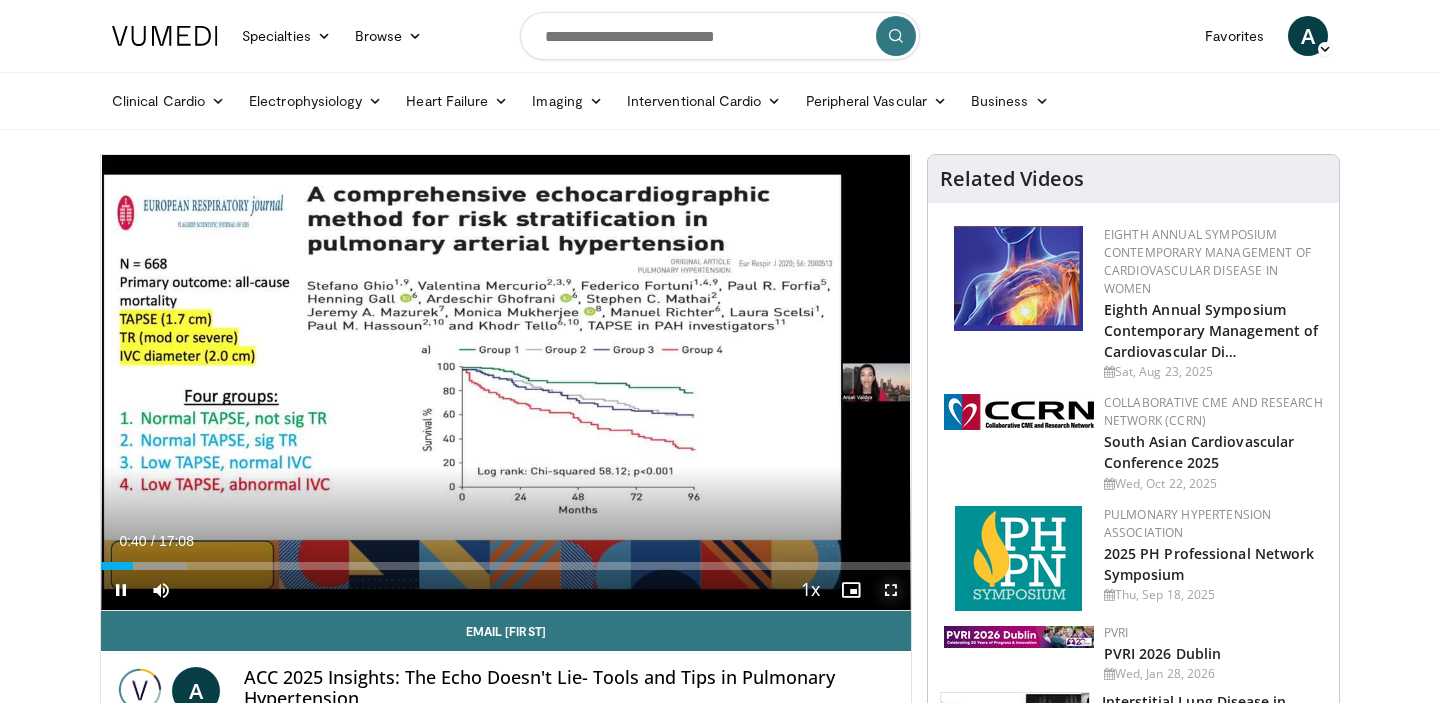 click at bounding box center (891, 590) 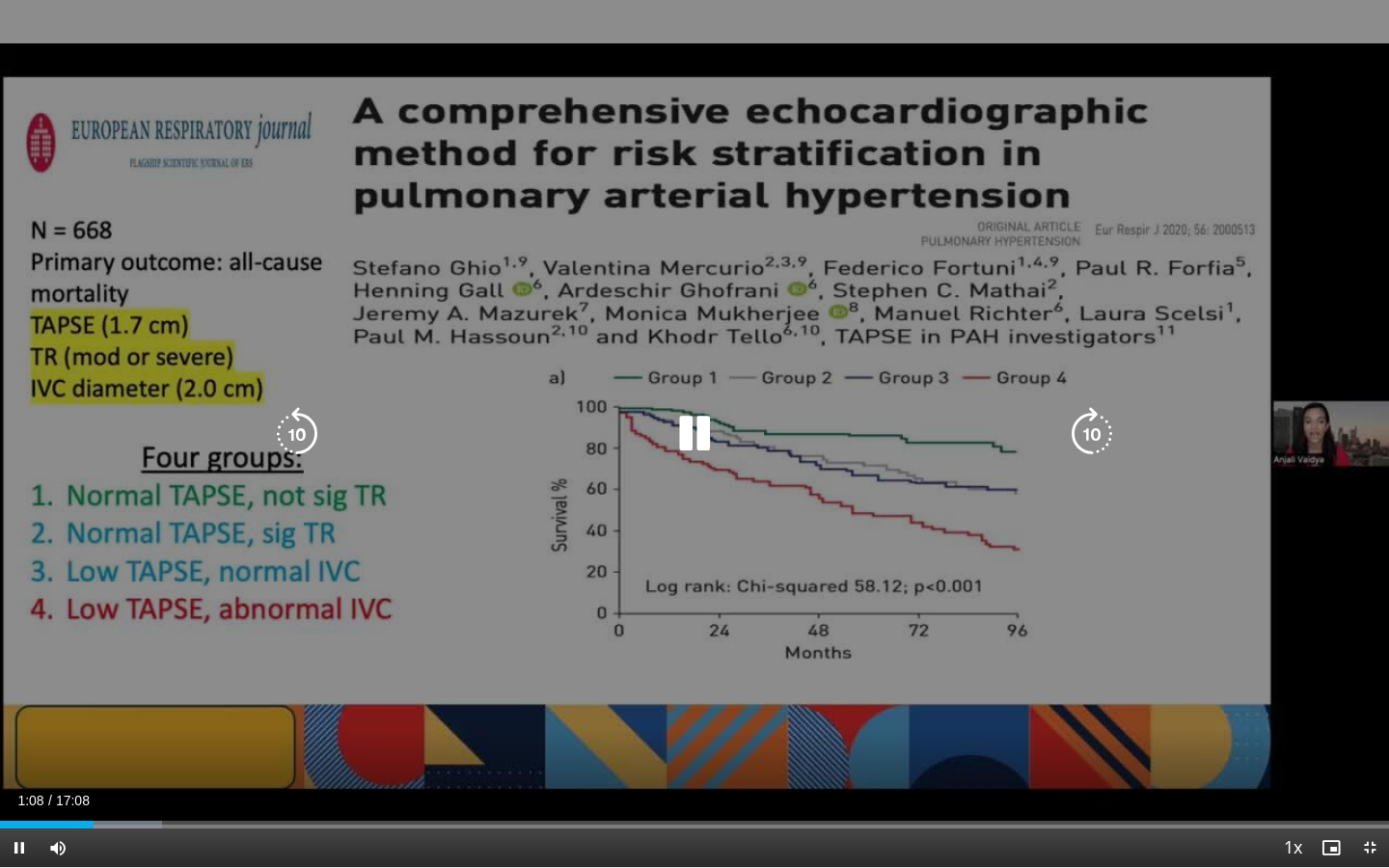 click on "10 seconds
Tap to unmute" at bounding box center (694, 433) 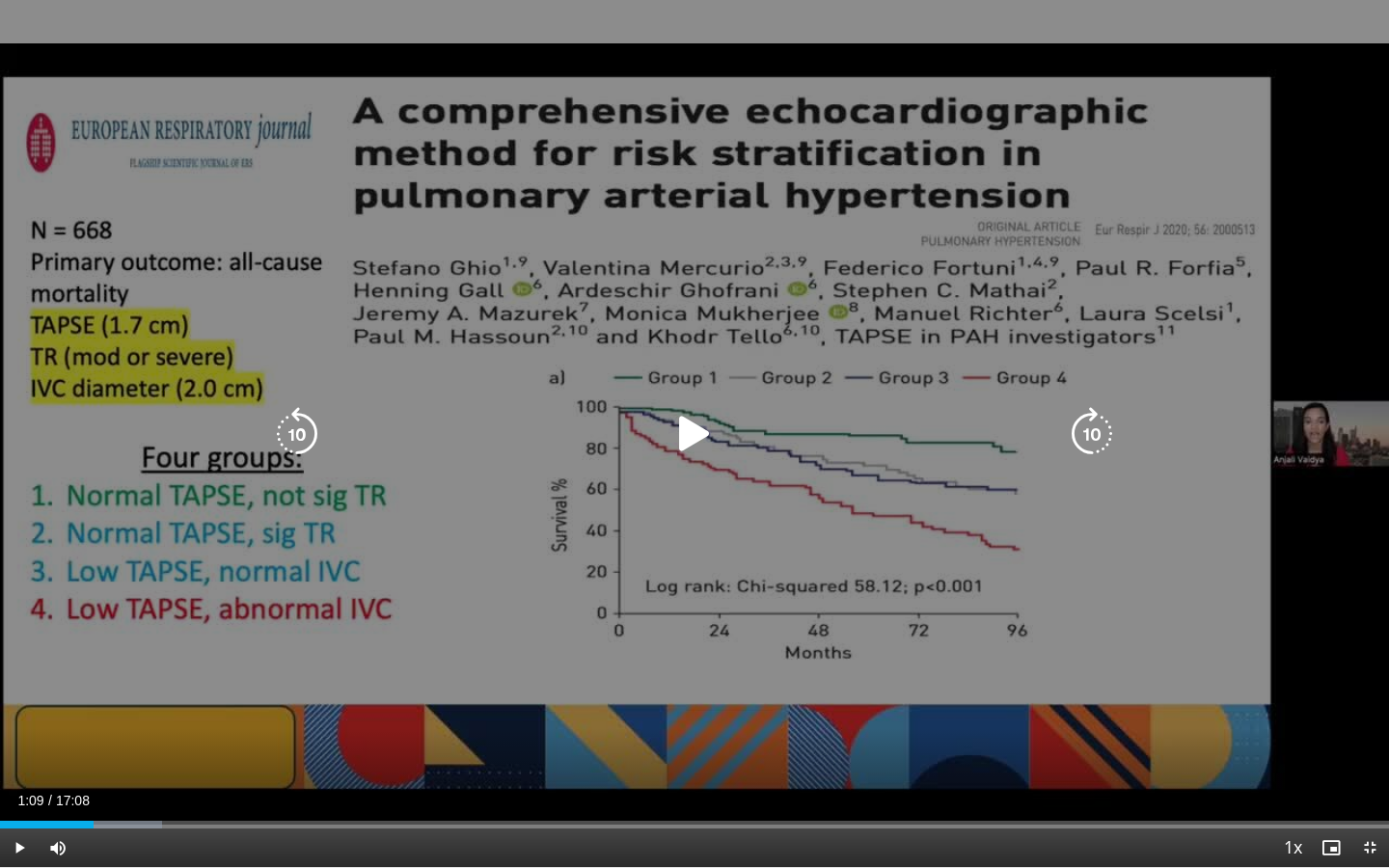 click on "10 seconds
Tap to unmute" at bounding box center (694, 433) 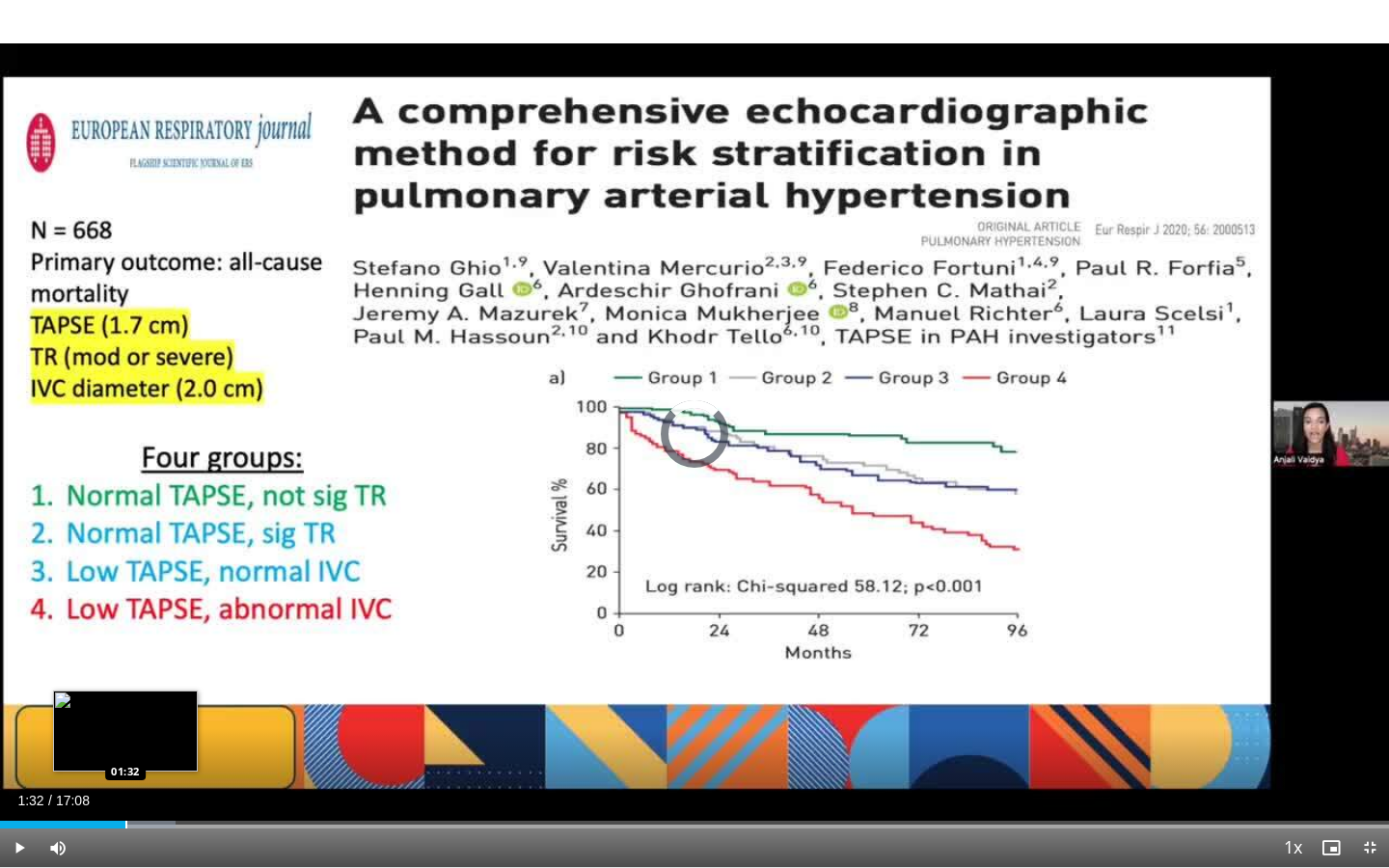 click at bounding box center [126, 825] 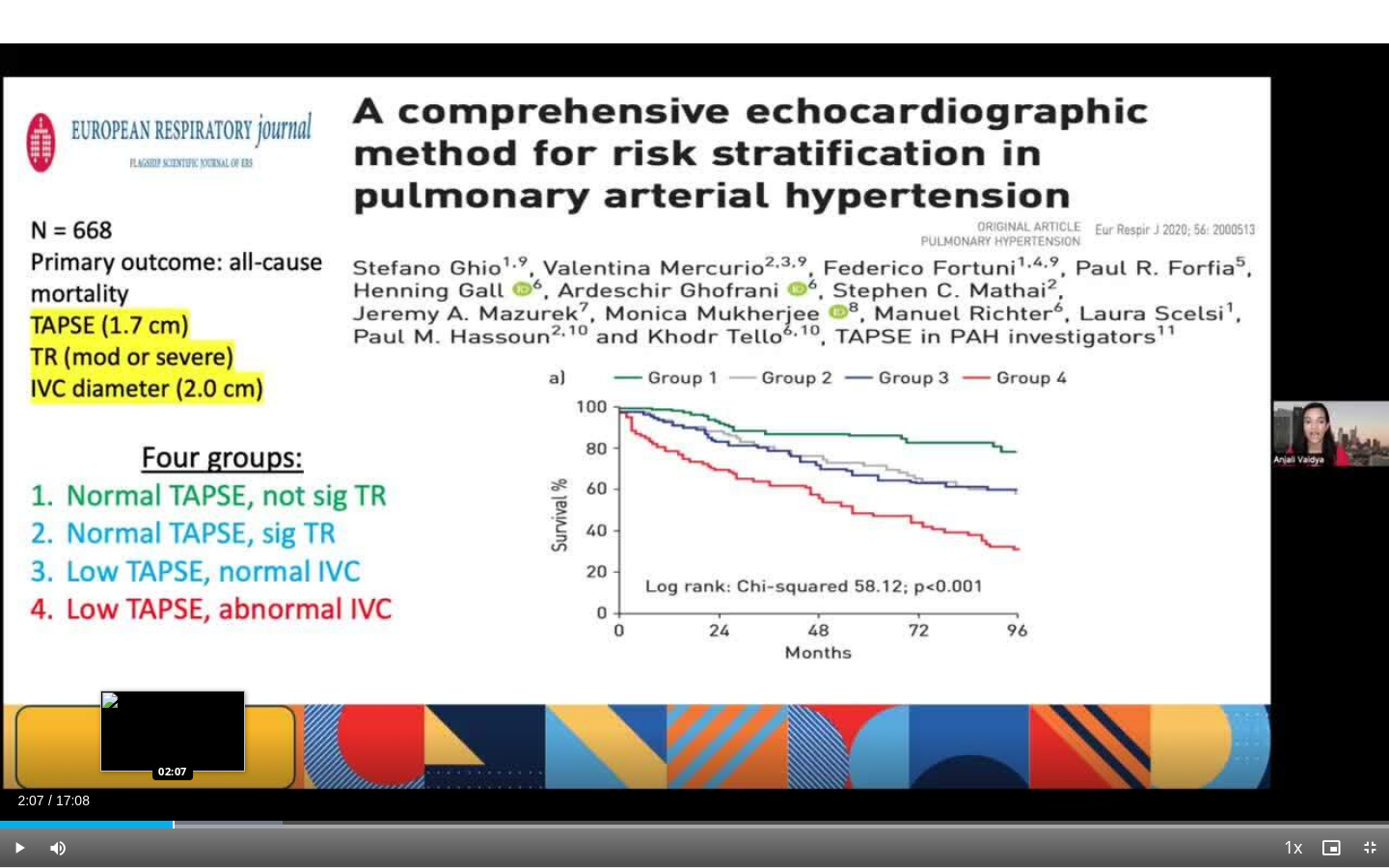 click on "Loaded :  20.38% 02:07 02:07" at bounding box center (694, 819) 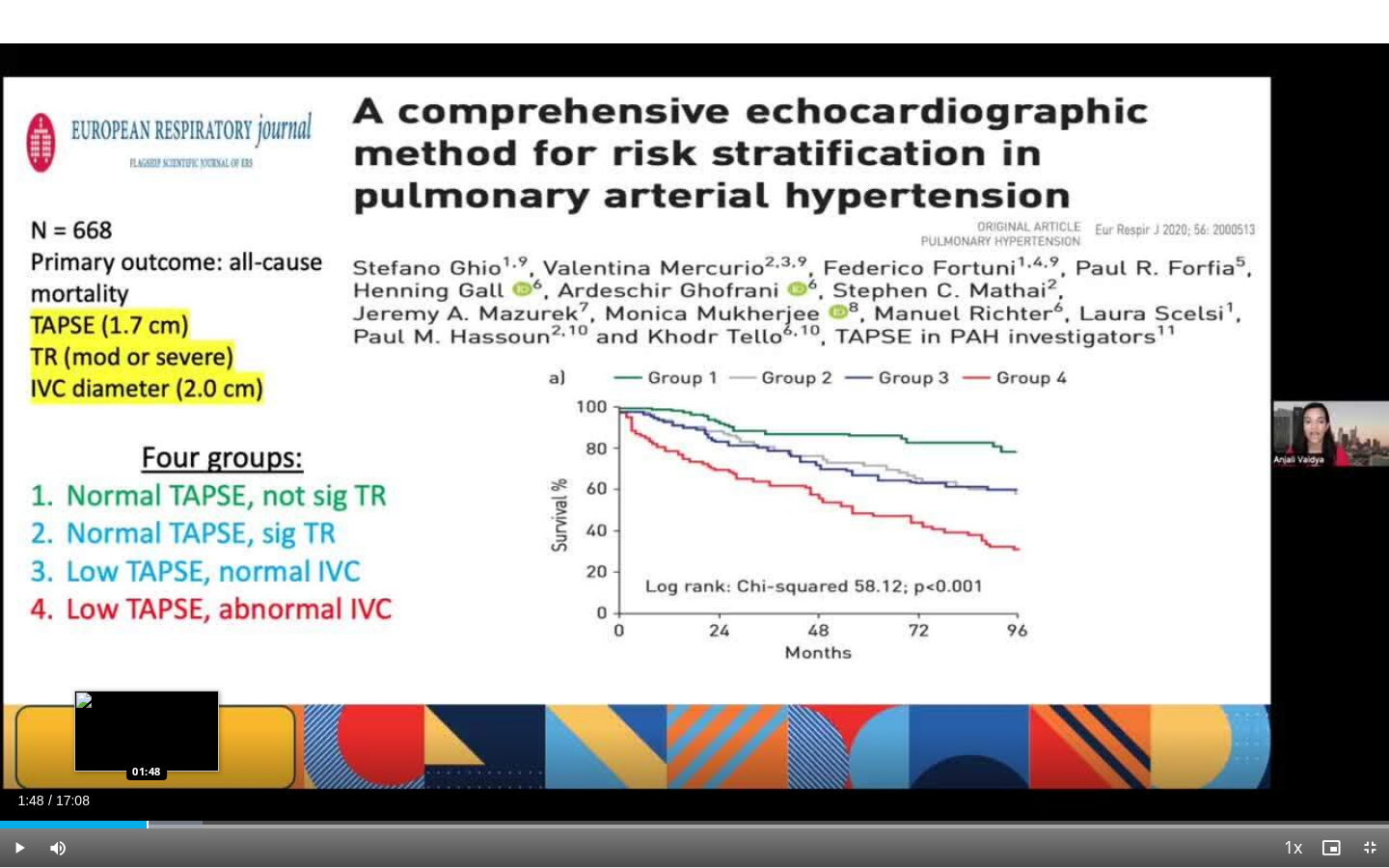 click on "Loaded :  14.56% 01:48 01:48" at bounding box center (694, 819) 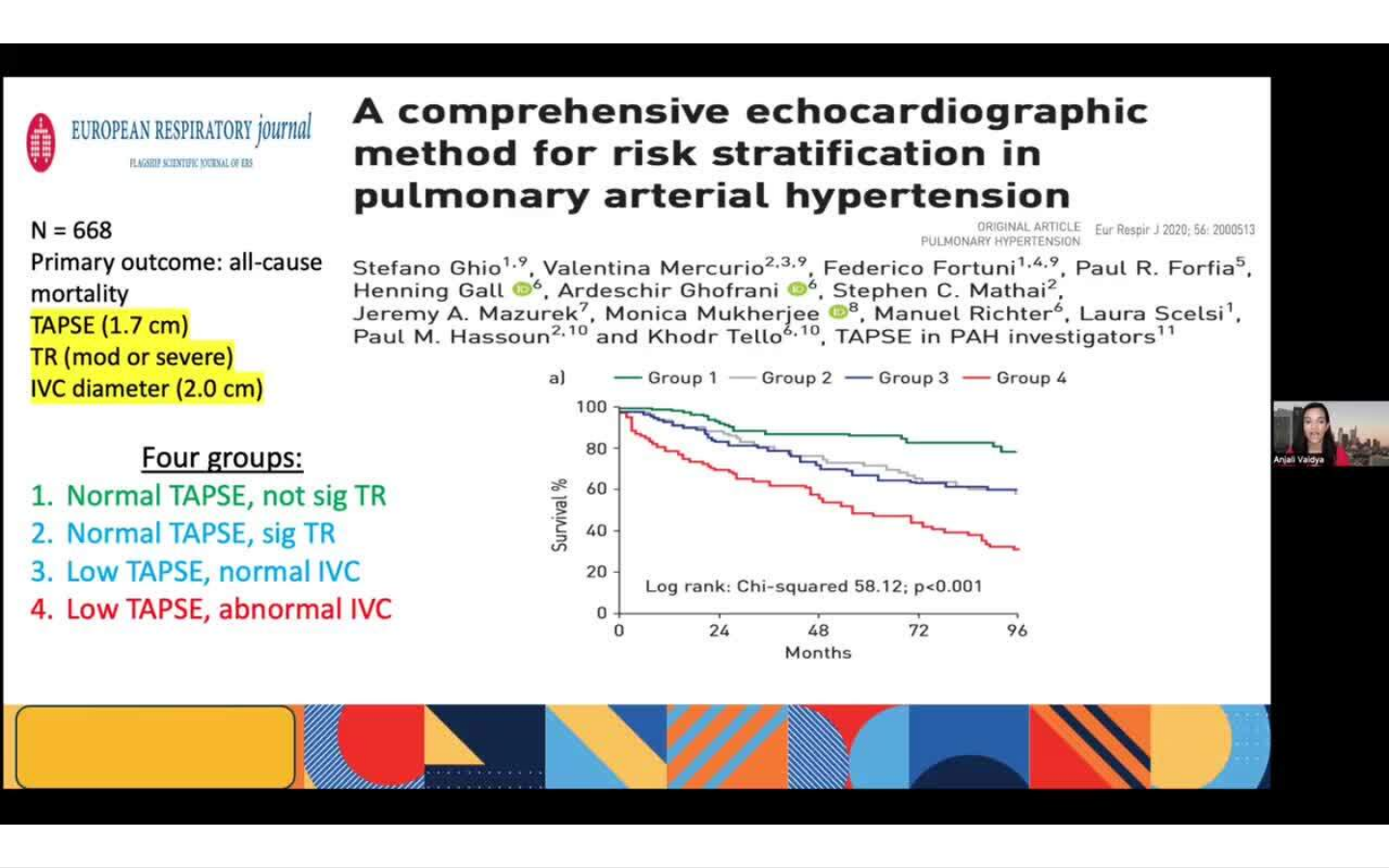 click on "10 seconds
Tap to unmute" at bounding box center [694, 433] 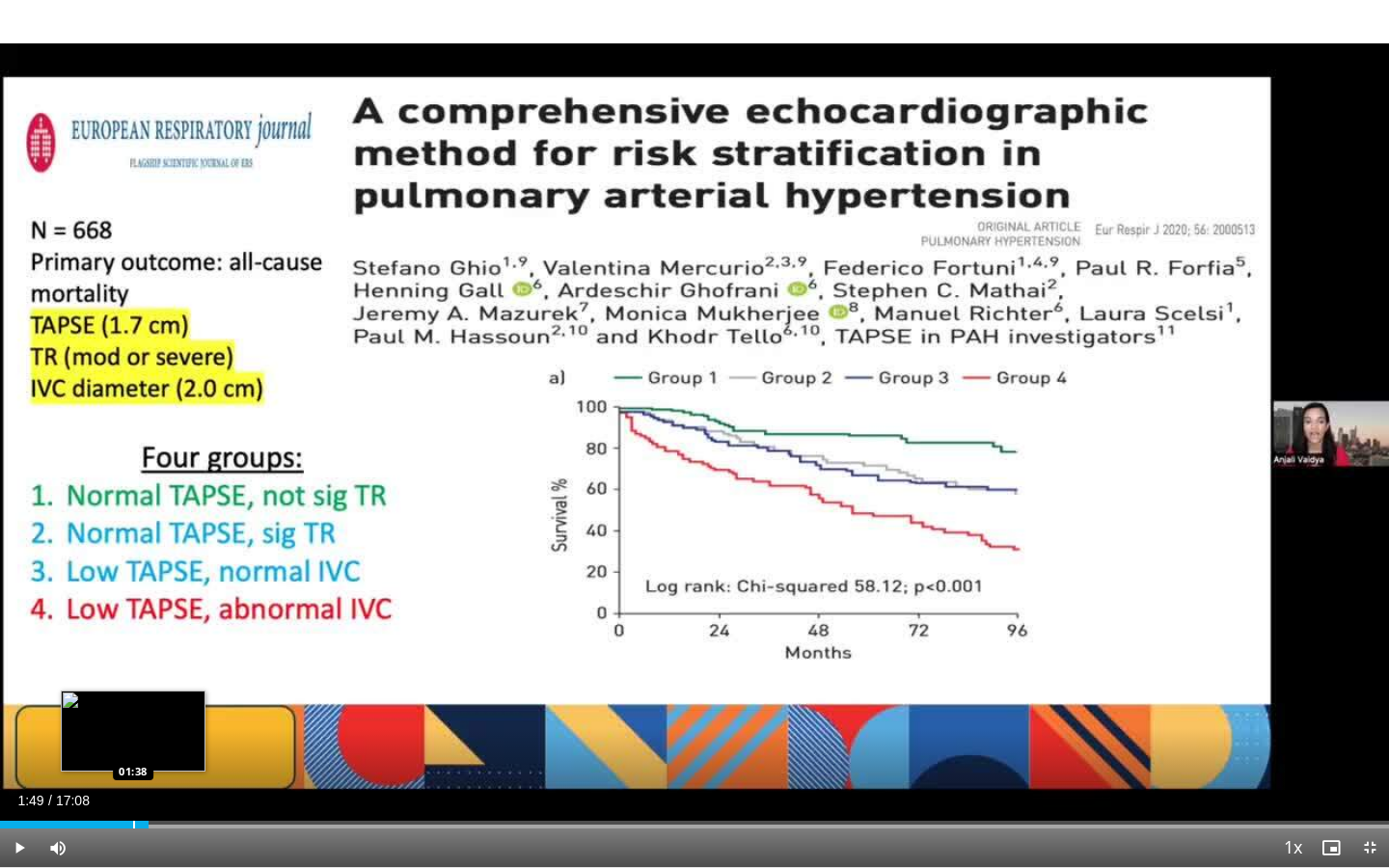click at bounding box center (134, 825) 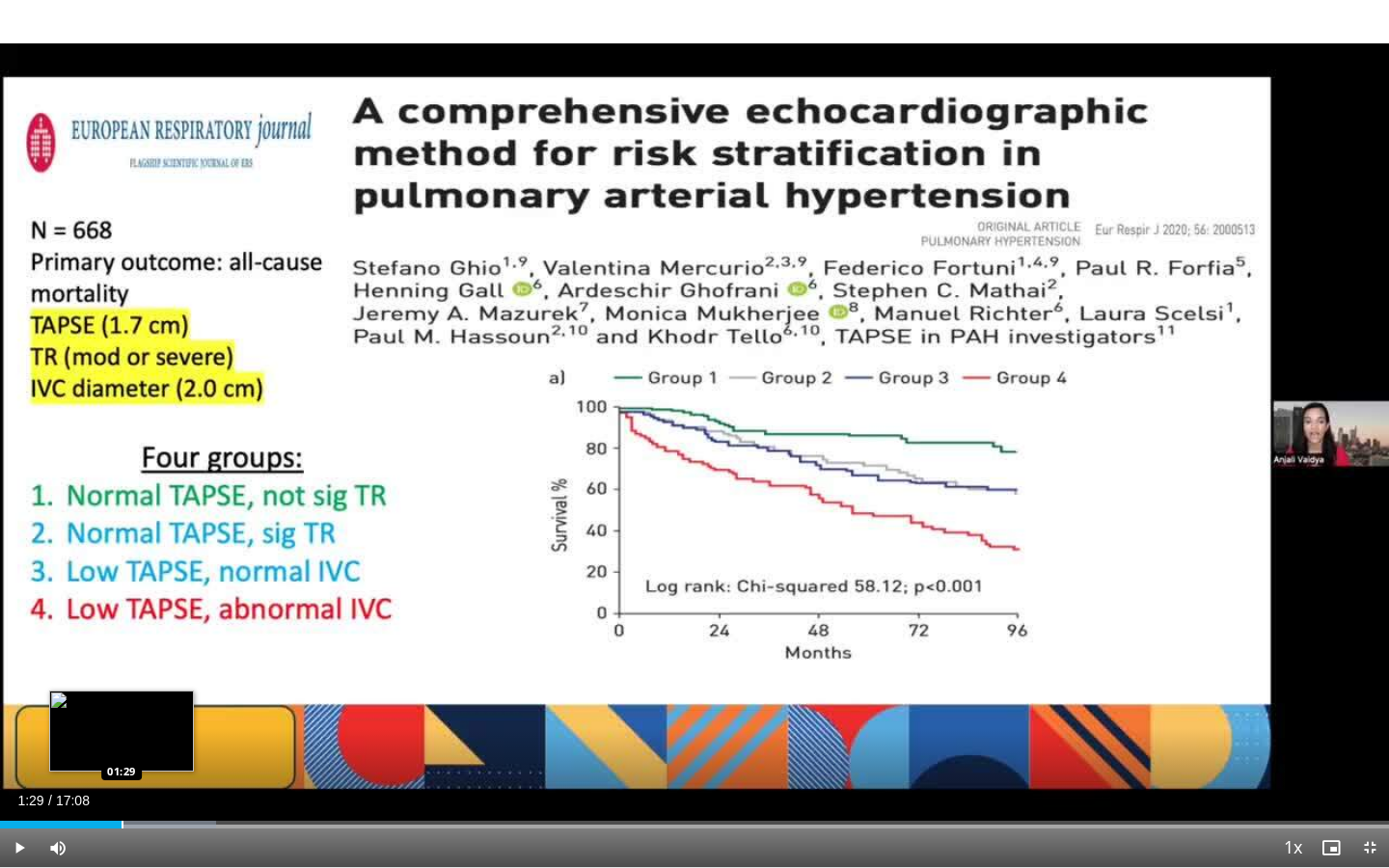 click at bounding box center [123, 825] 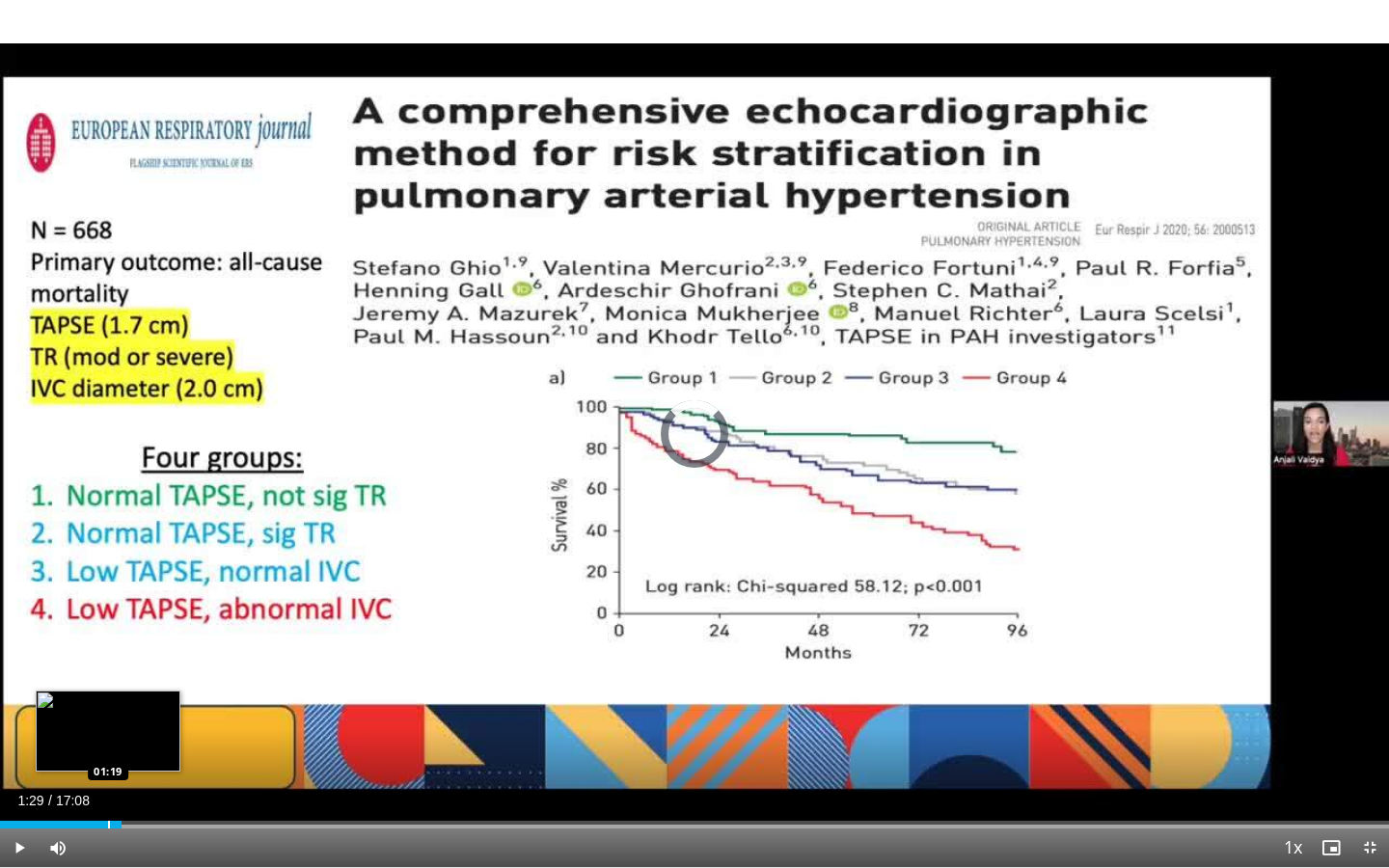 click on "Loaded :  7.78% 01:29 01:19" at bounding box center (694, 819) 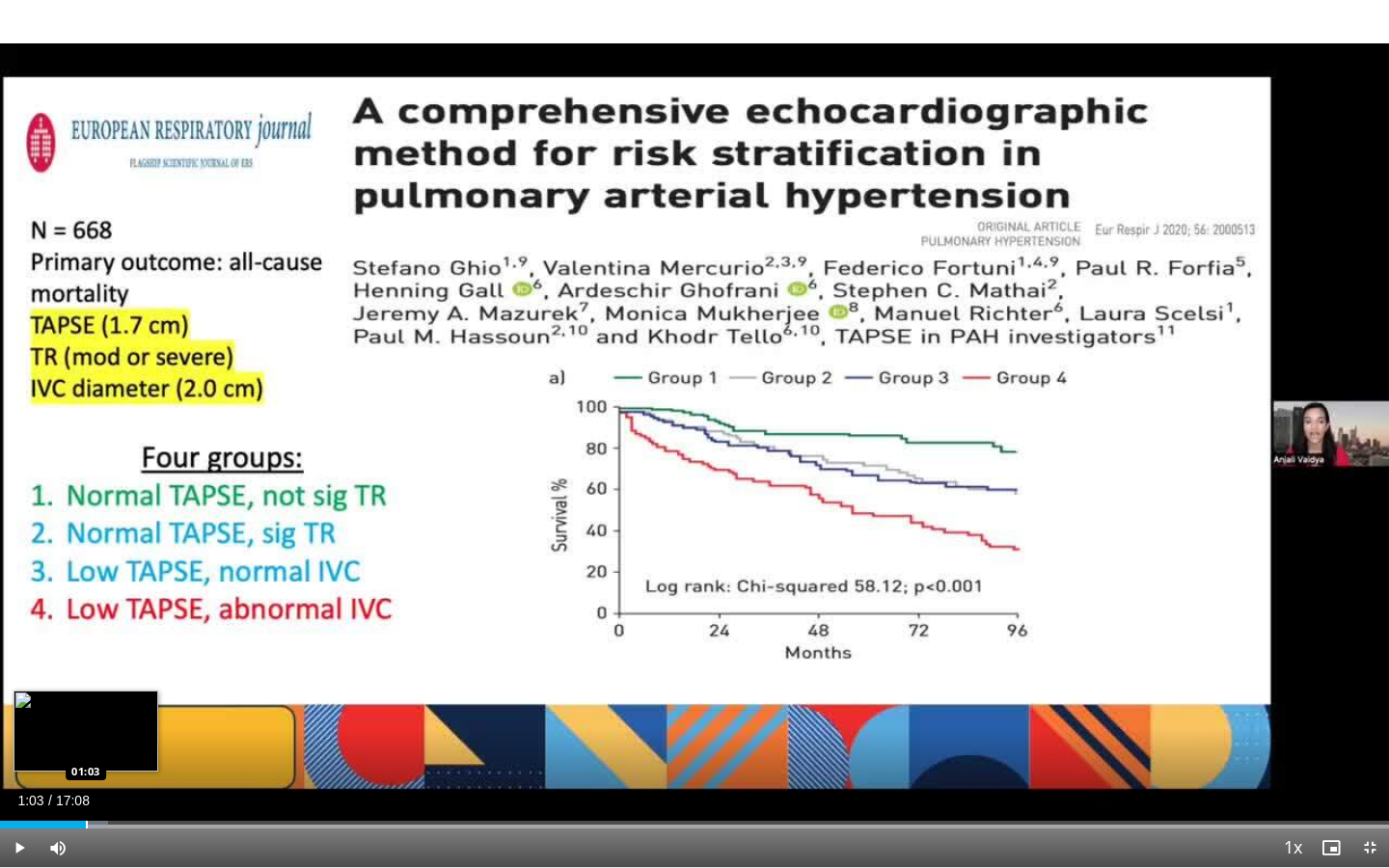 click on "Loaded :  7.78% 01:19 01:03" at bounding box center [694, 819] 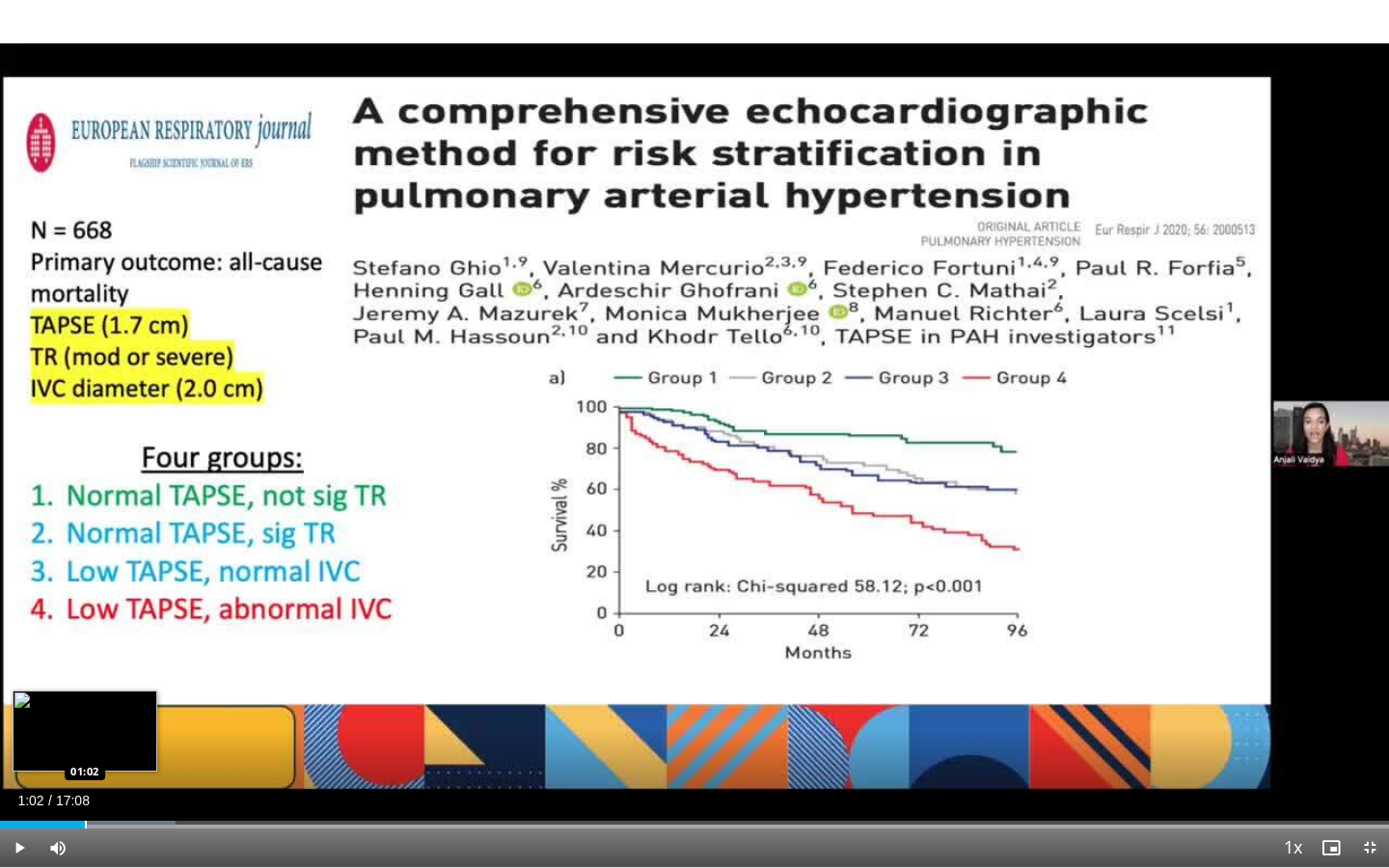 click at bounding box center (86, 825) 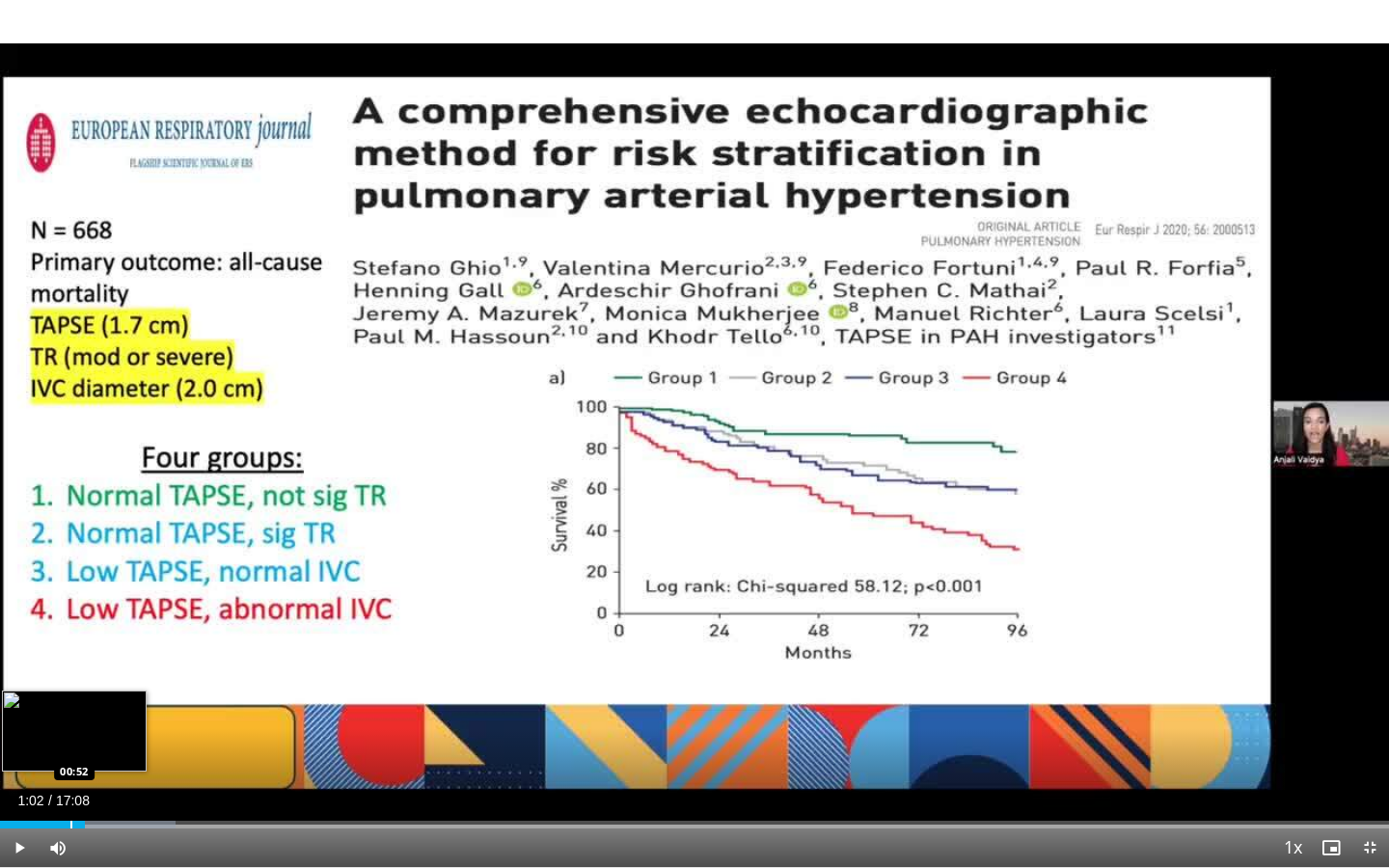 click at bounding box center [71, 825] 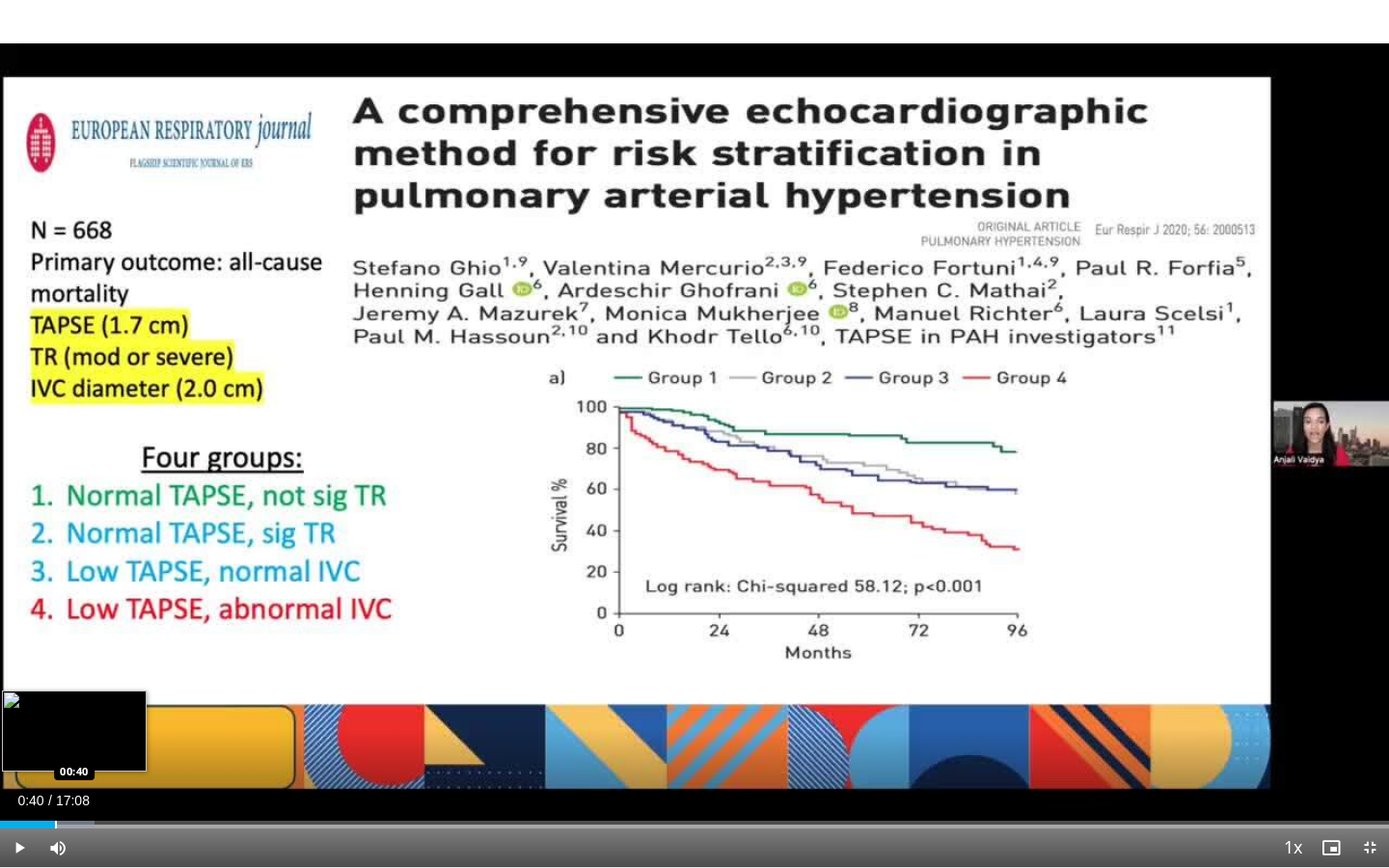 click on "Loaded :  6.81% 00:52 00:40" at bounding box center [694, 819] 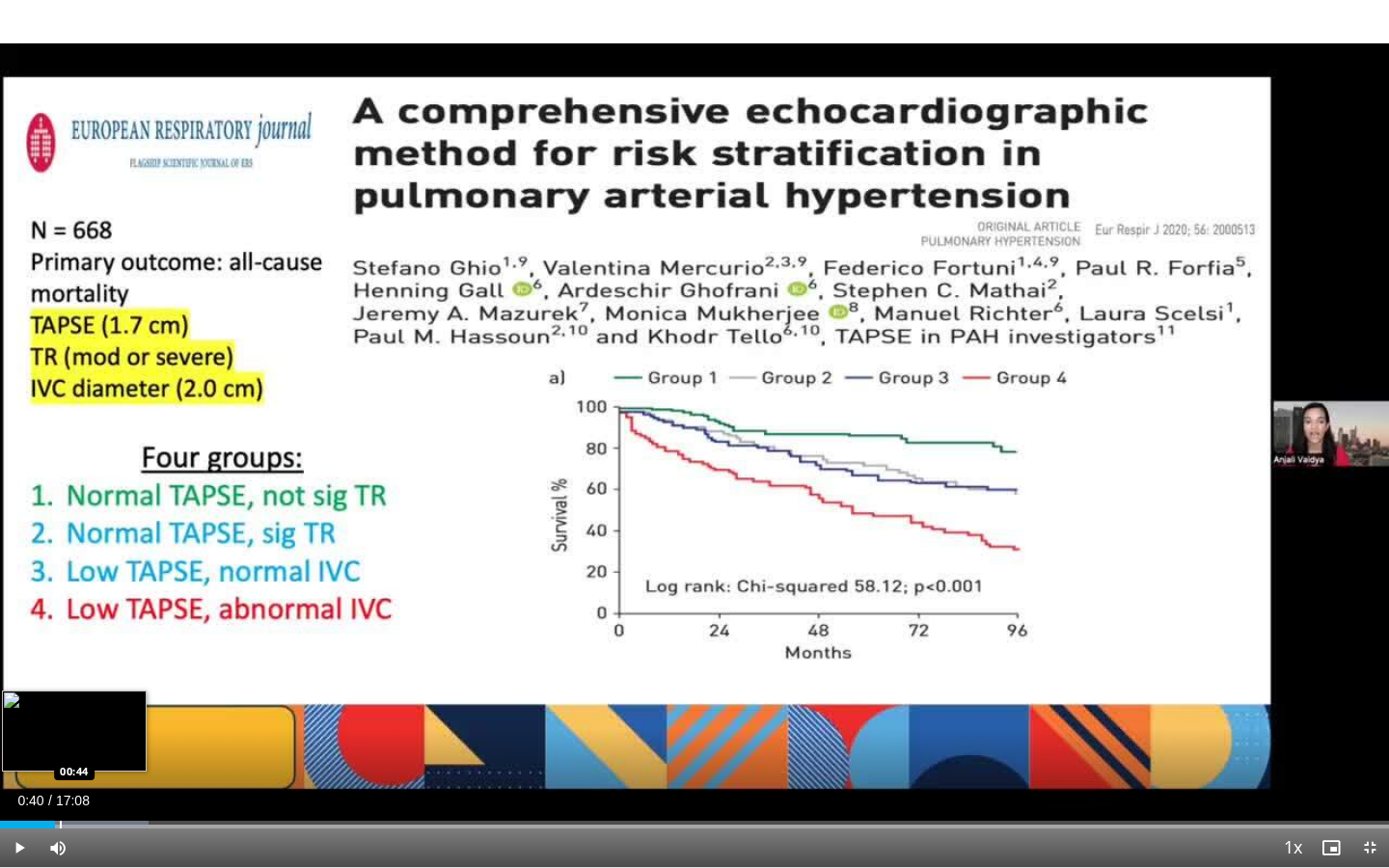 click on "Loaded :  10.67% 00:40 00:44" at bounding box center [694, 819] 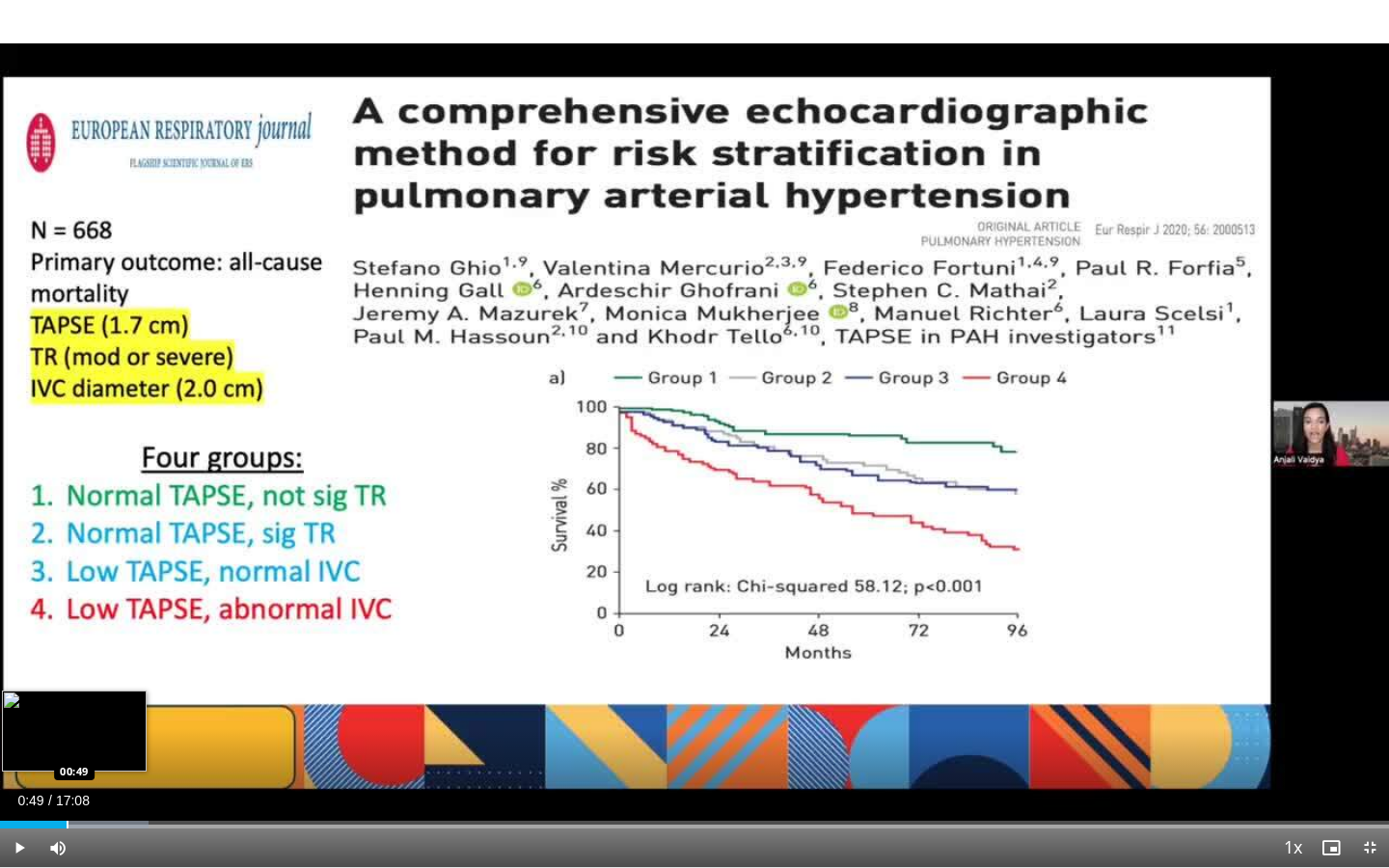 click at bounding box center [68, 825] 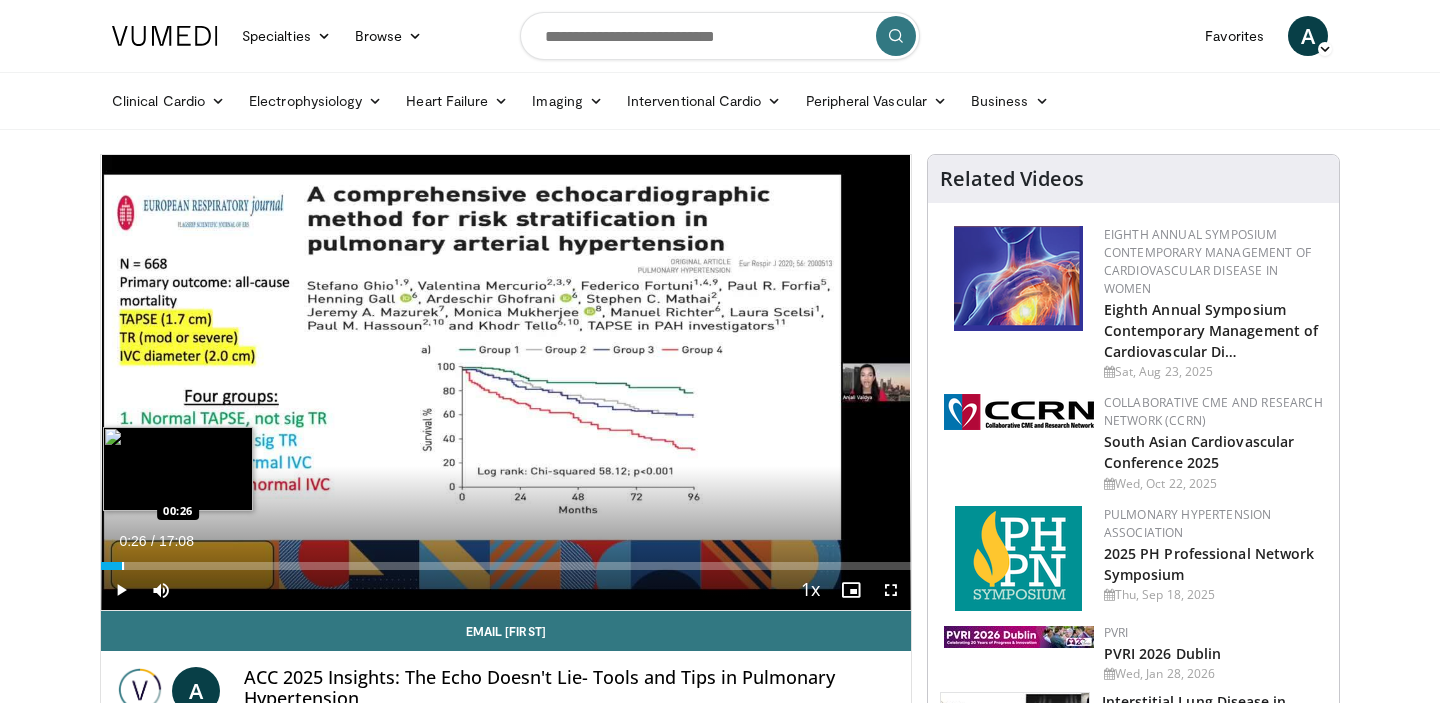click at bounding box center (123, 566) 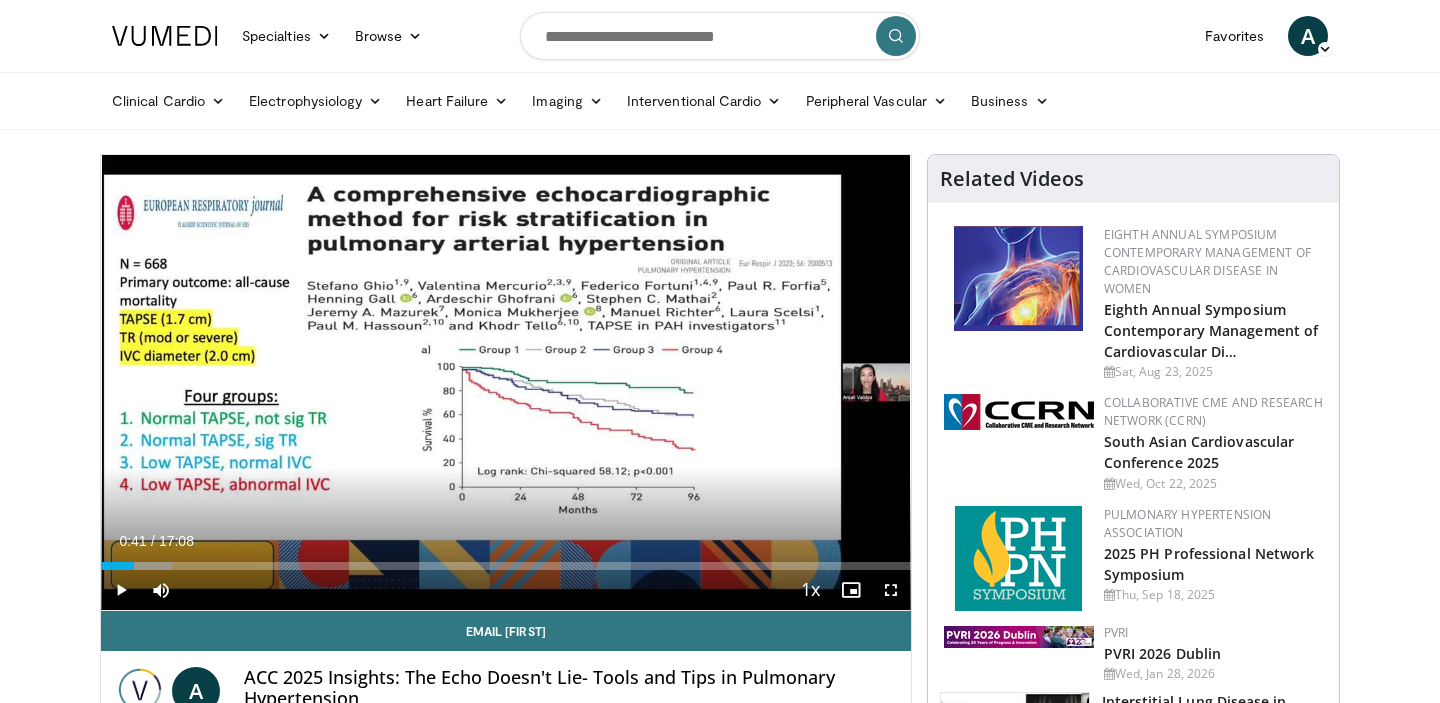 click at bounding box center [135, 566] 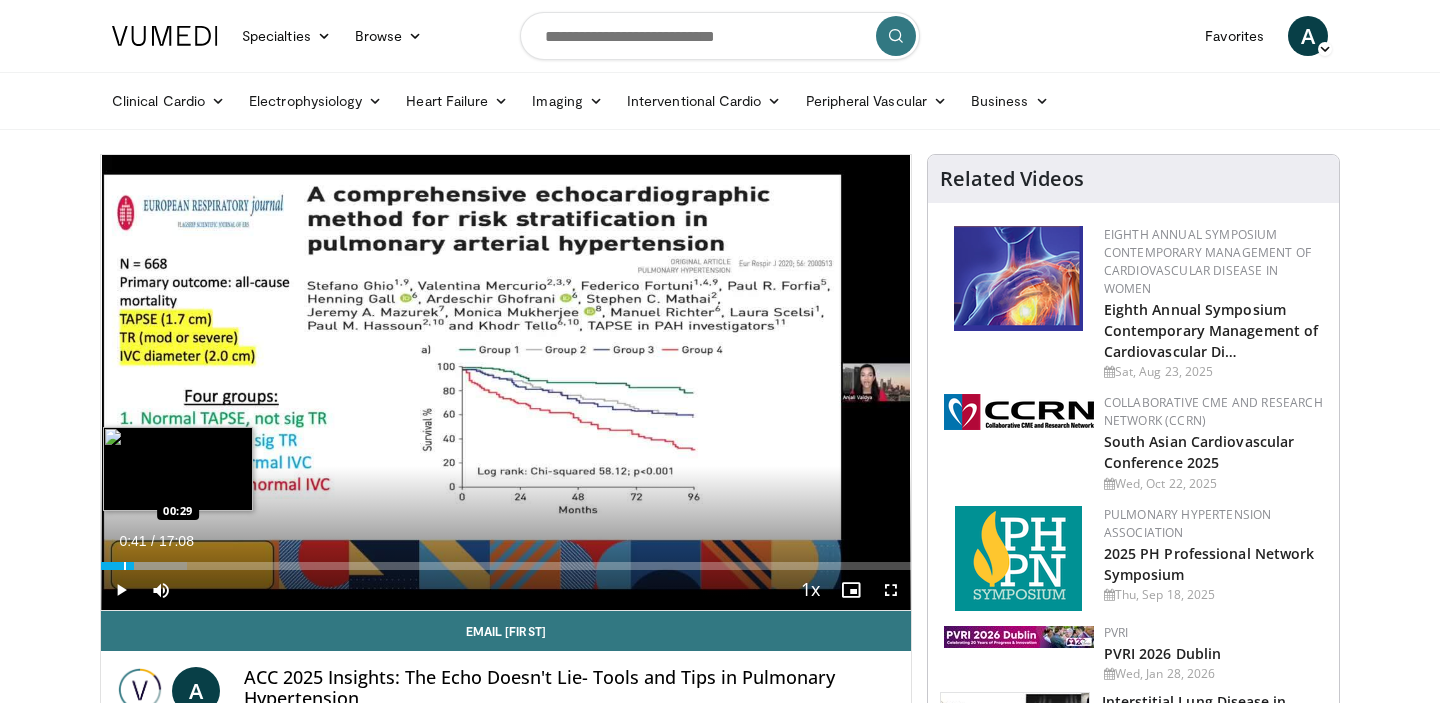 click at bounding box center (125, 566) 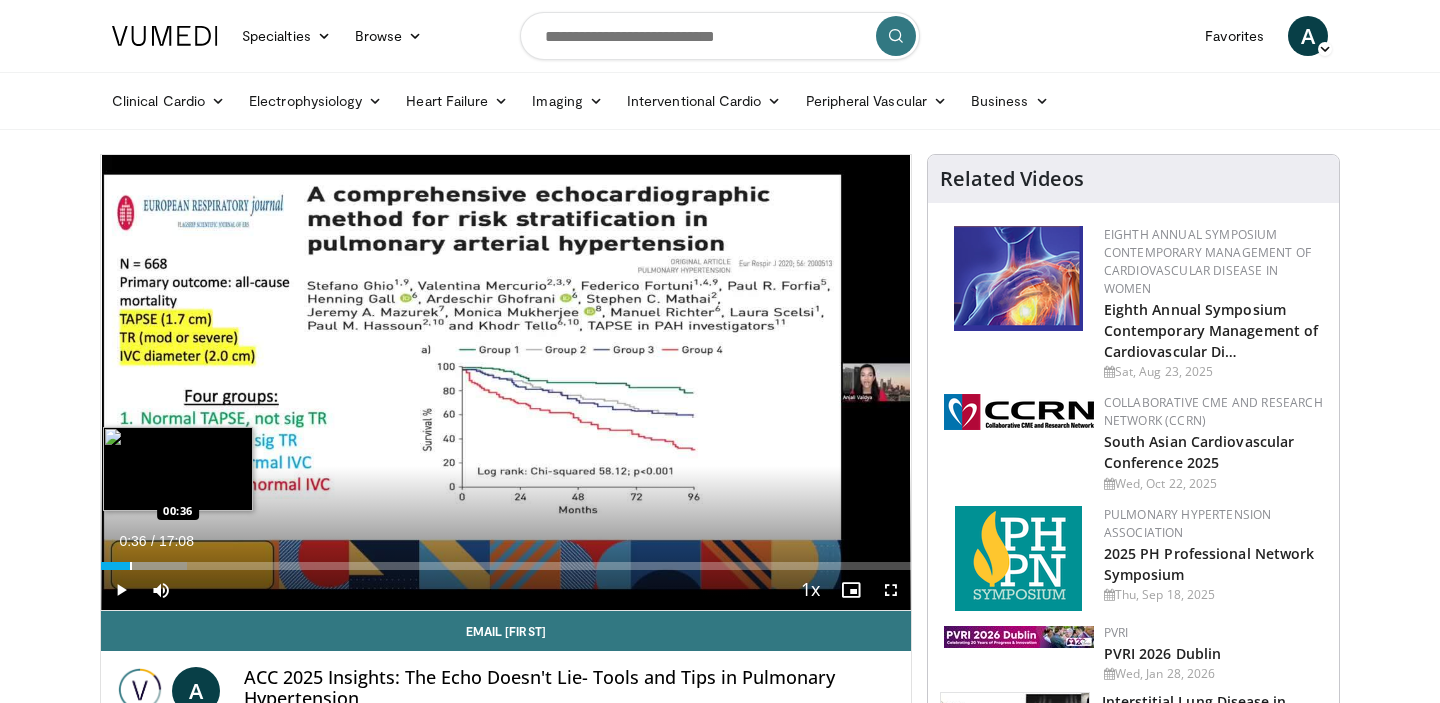 click on "Loaded :  10.67% 00:36 00:36" at bounding box center [506, 566] 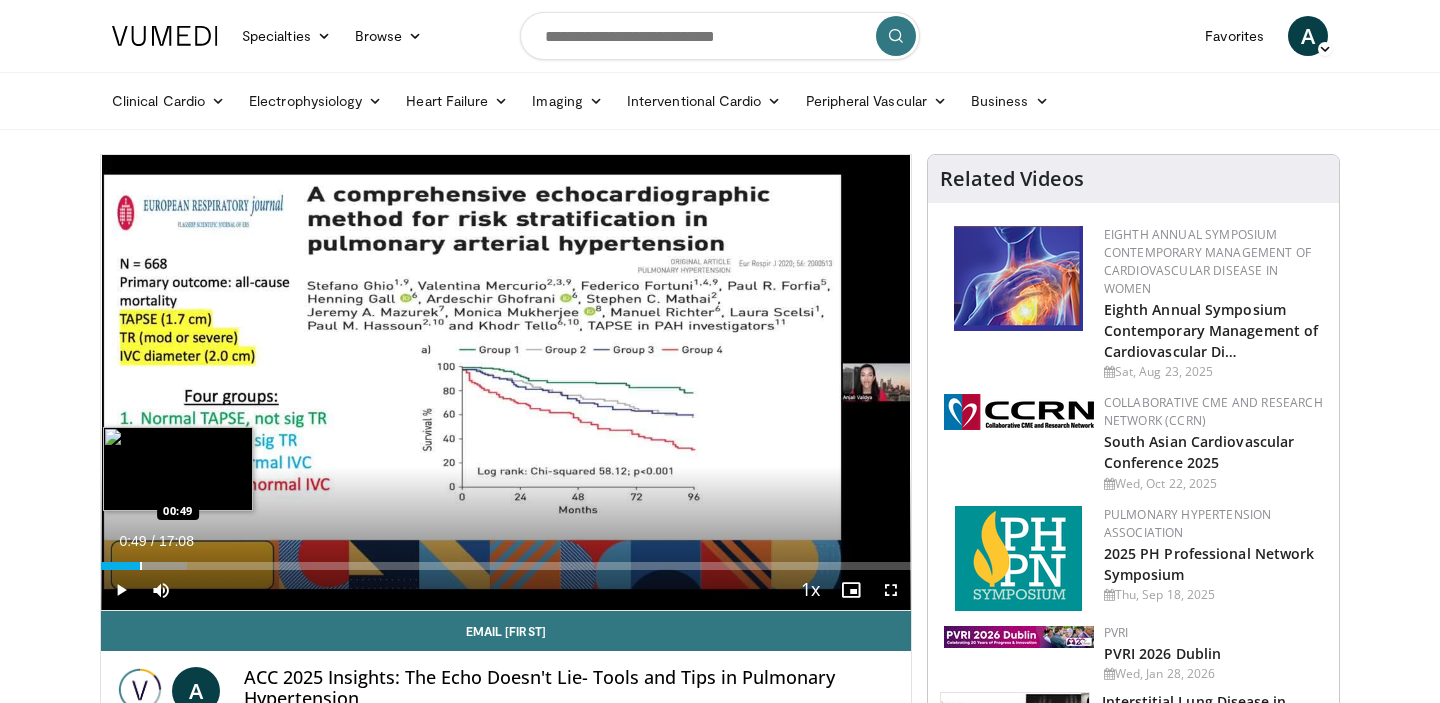 click at bounding box center (141, 566) 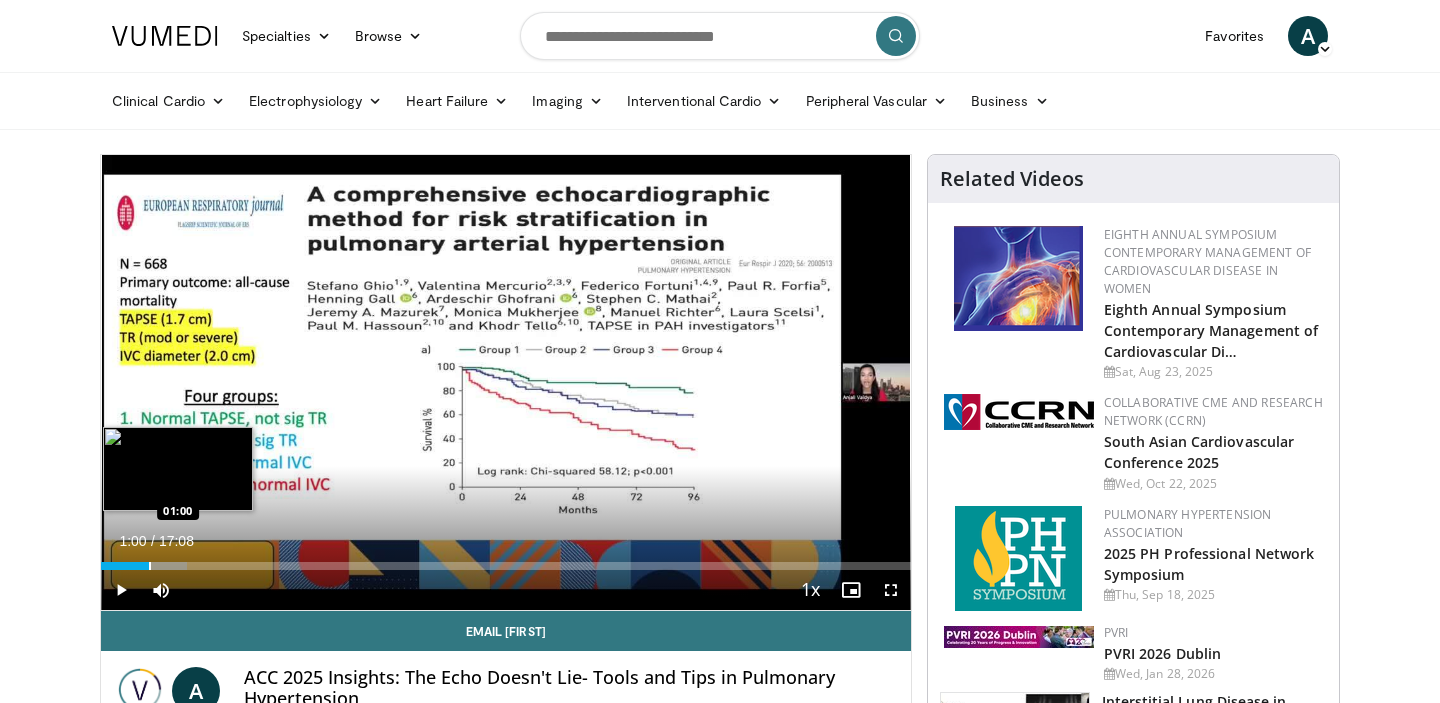 click at bounding box center [150, 566] 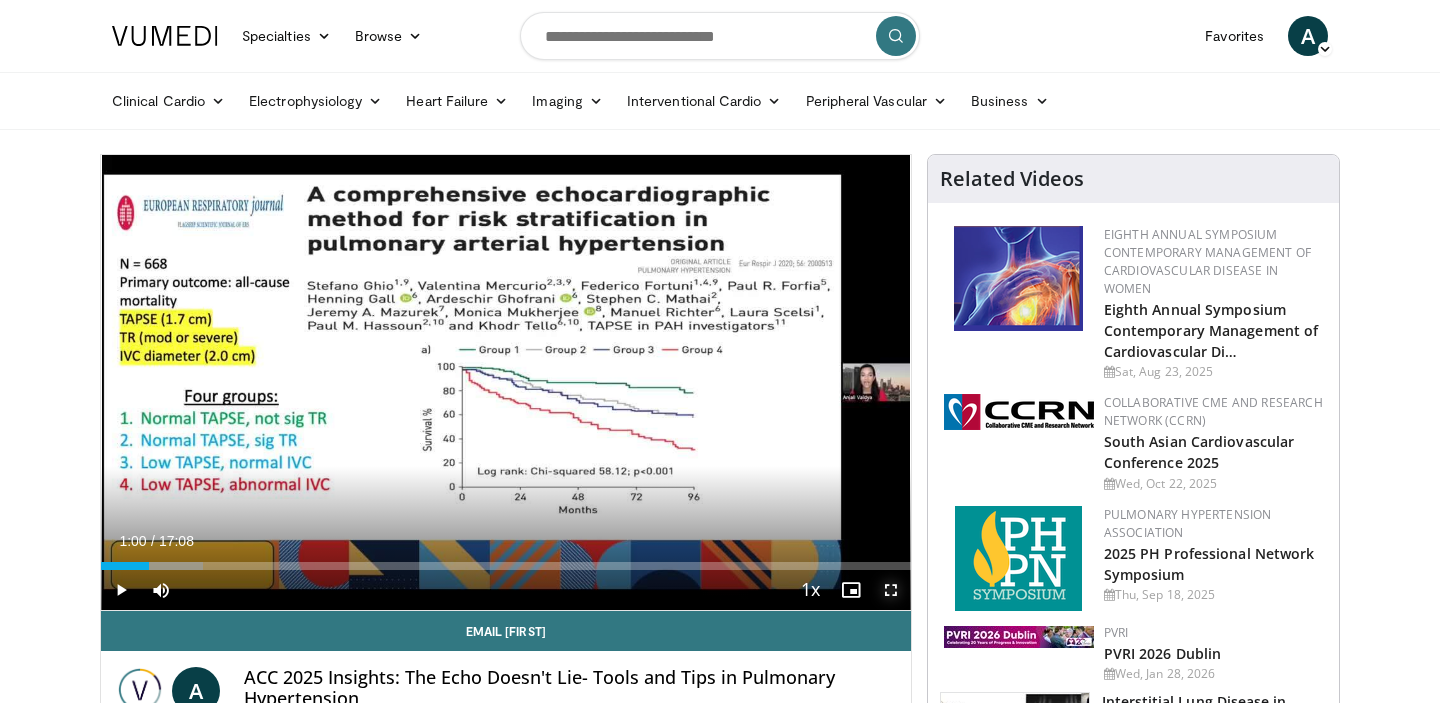 click at bounding box center [891, 590] 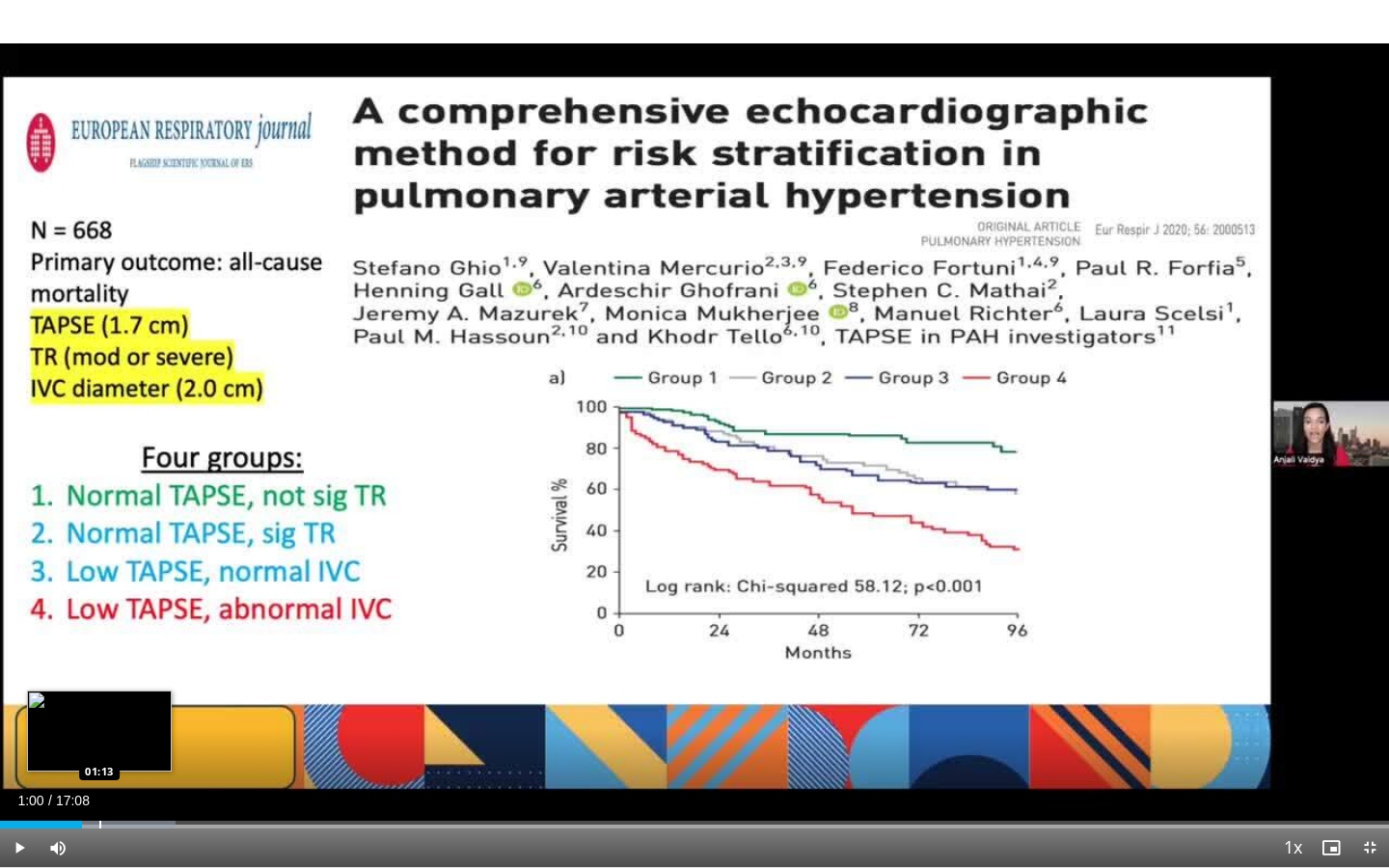 click at bounding box center (100, 825) 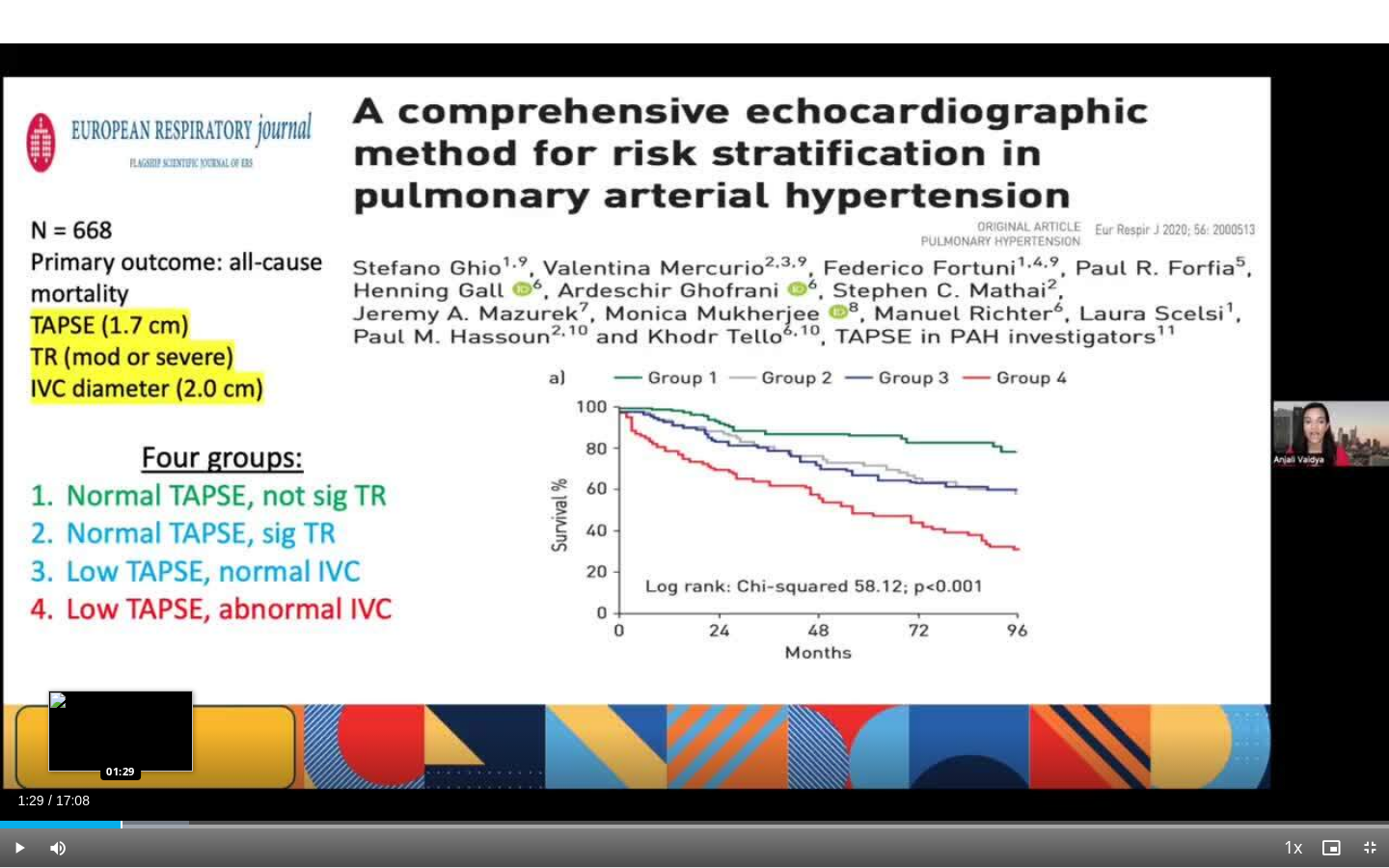 click on "Loaded :  13.59% 01:13 01:29" at bounding box center [694, 819] 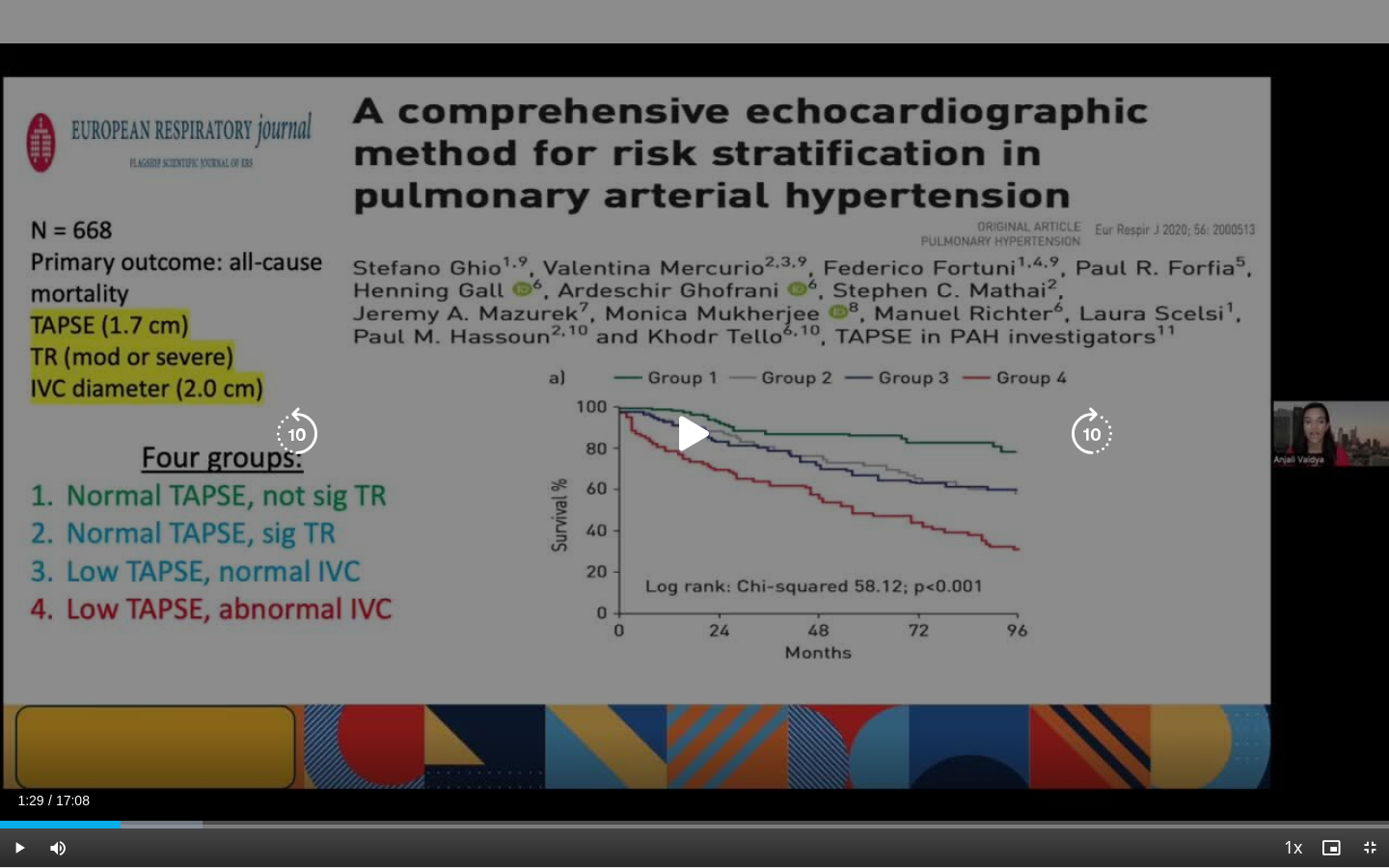 click at bounding box center (694, 434) 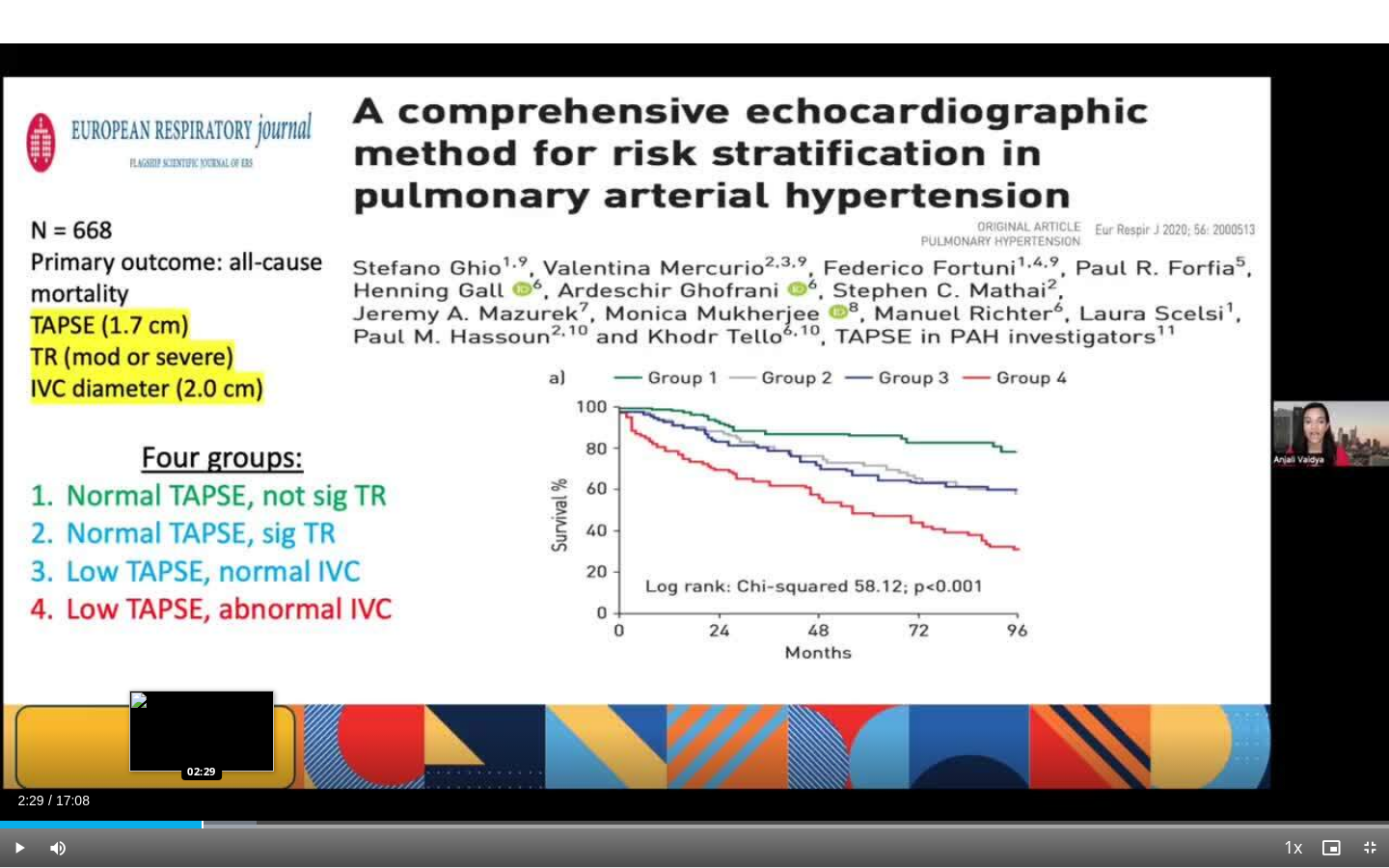 click at bounding box center (203, 825) 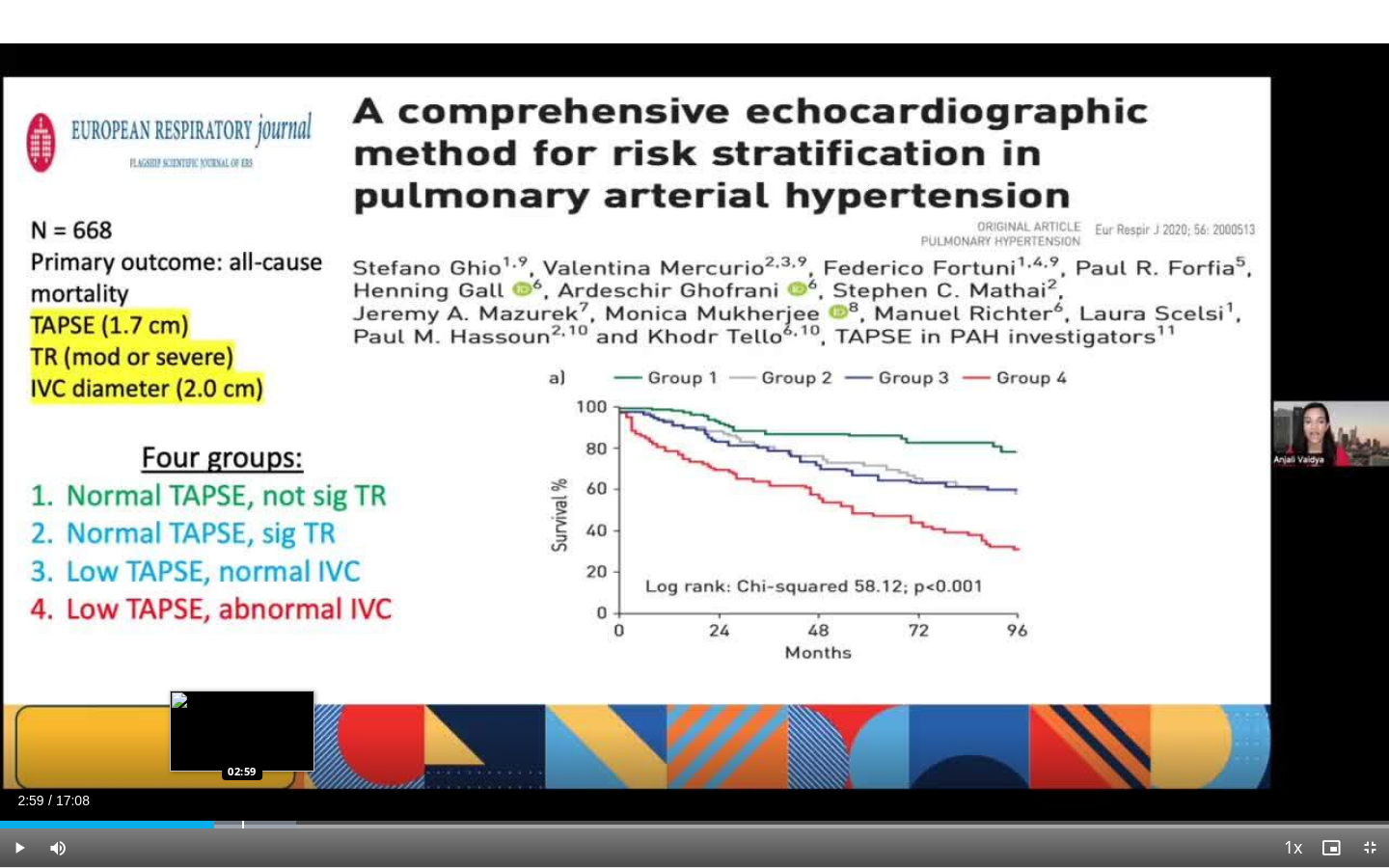 click at bounding box center (243, 825) 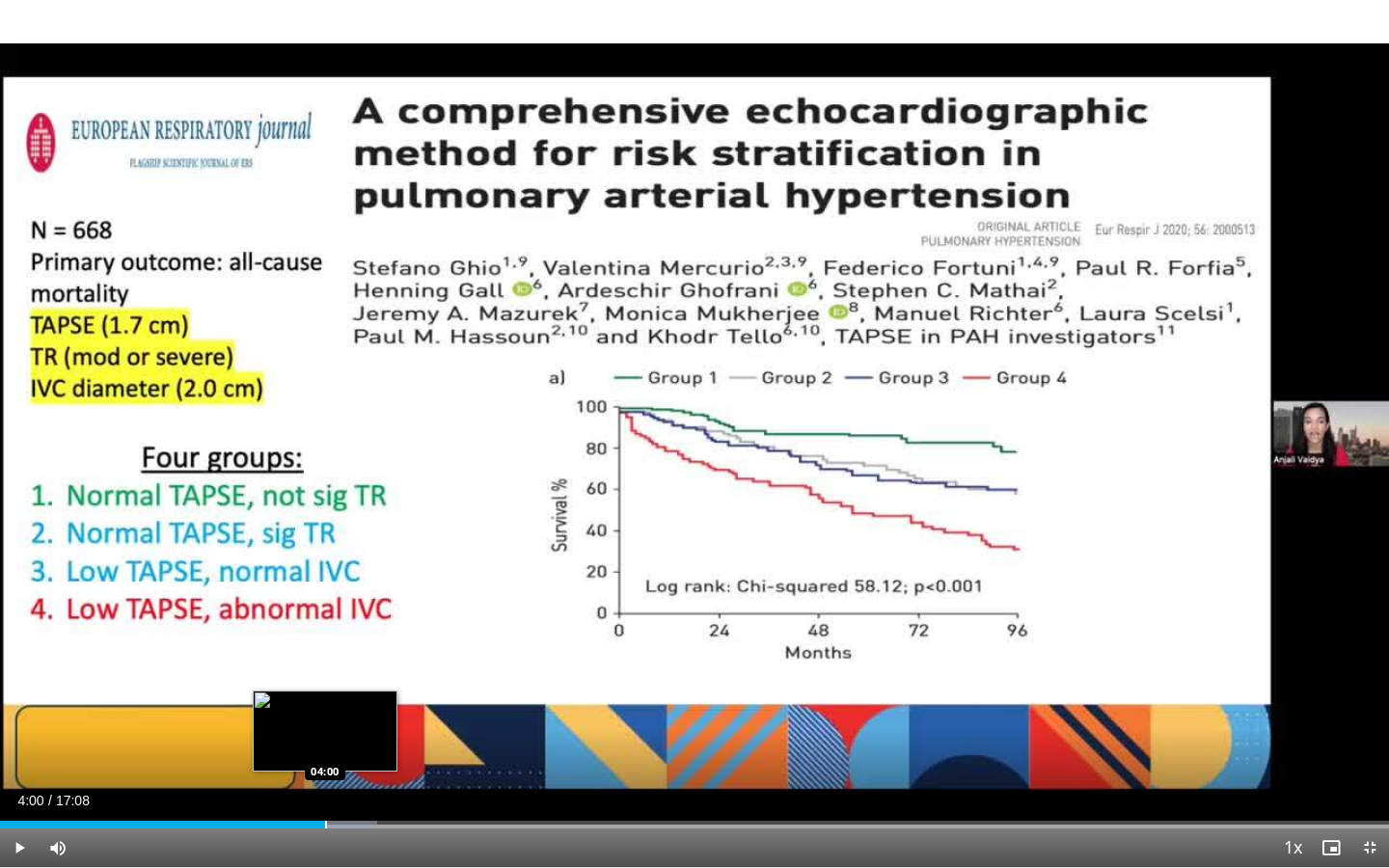 click at bounding box center [326, 825] 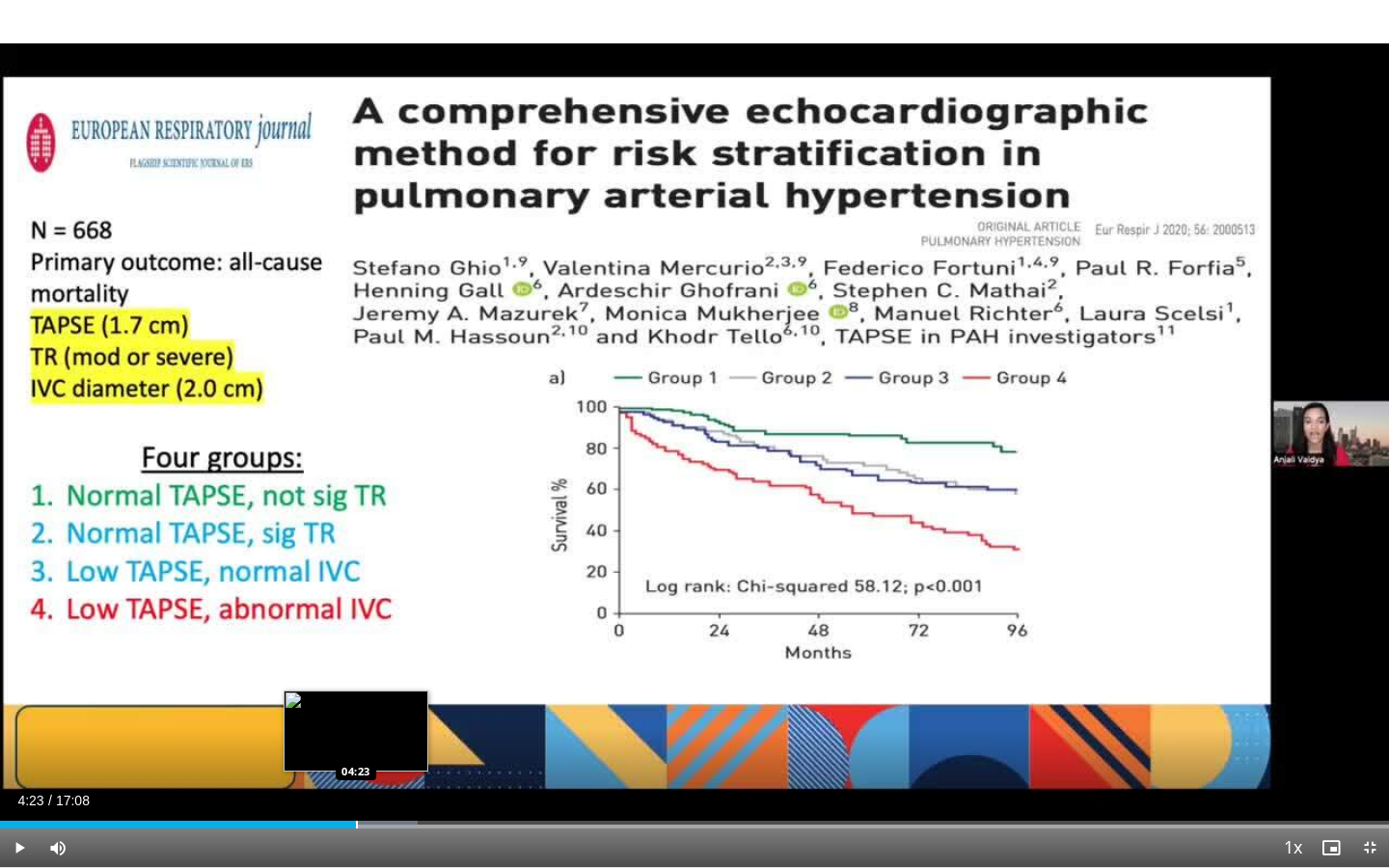 click at bounding box center (357, 825) 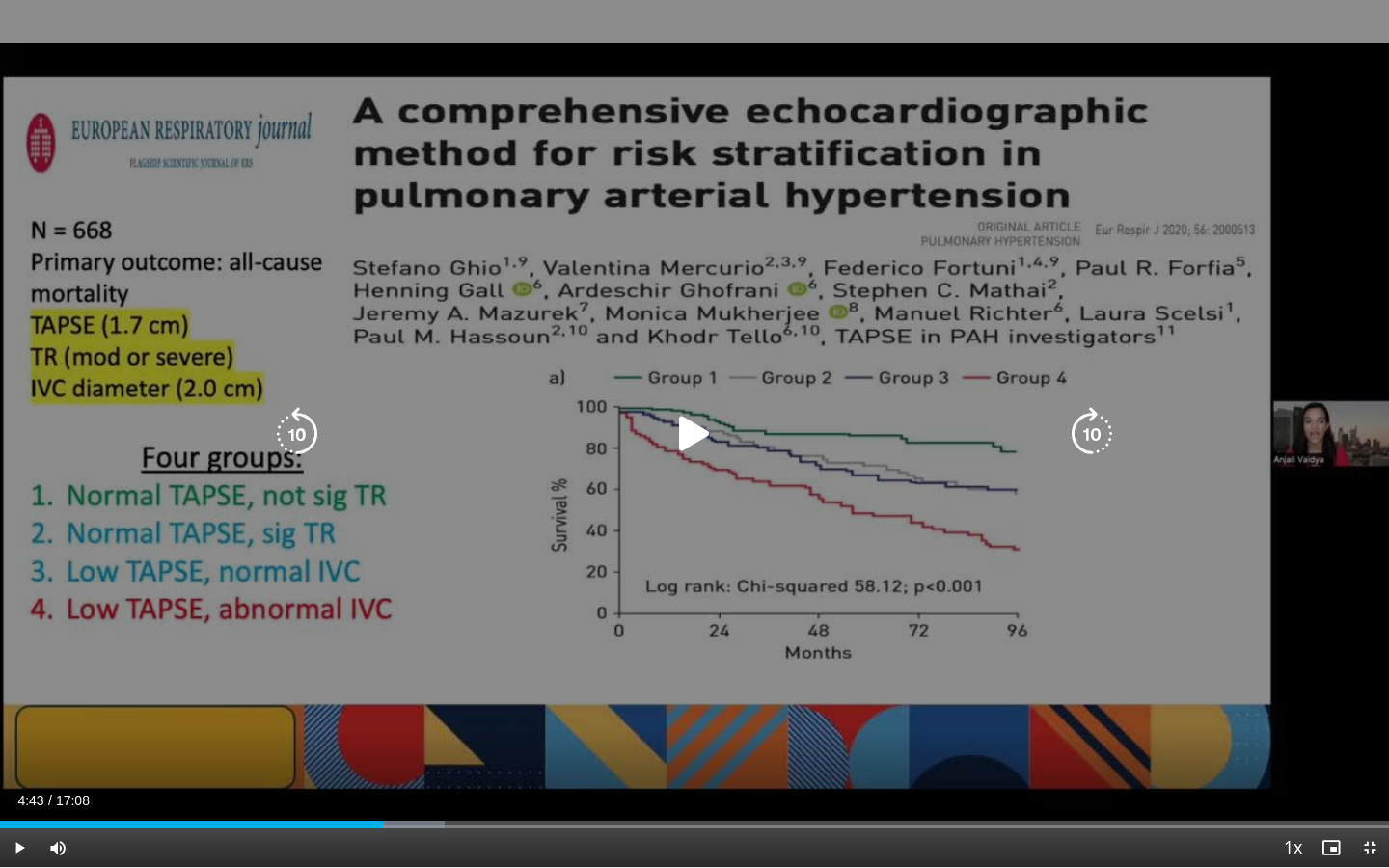 click on "Loaded :  32.03% 04:24 04:23" at bounding box center (694, 825) 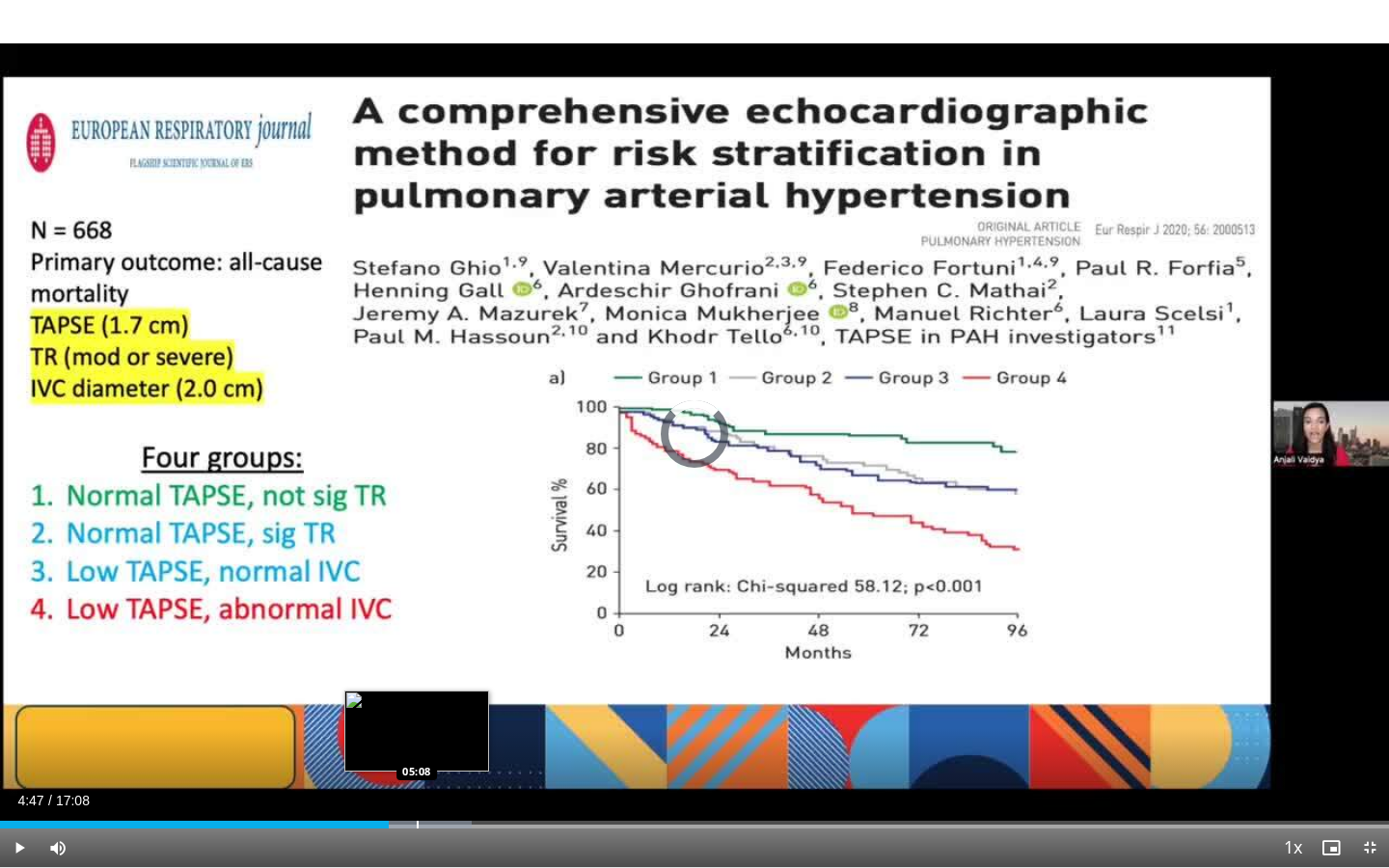 click at bounding box center (418, 825) 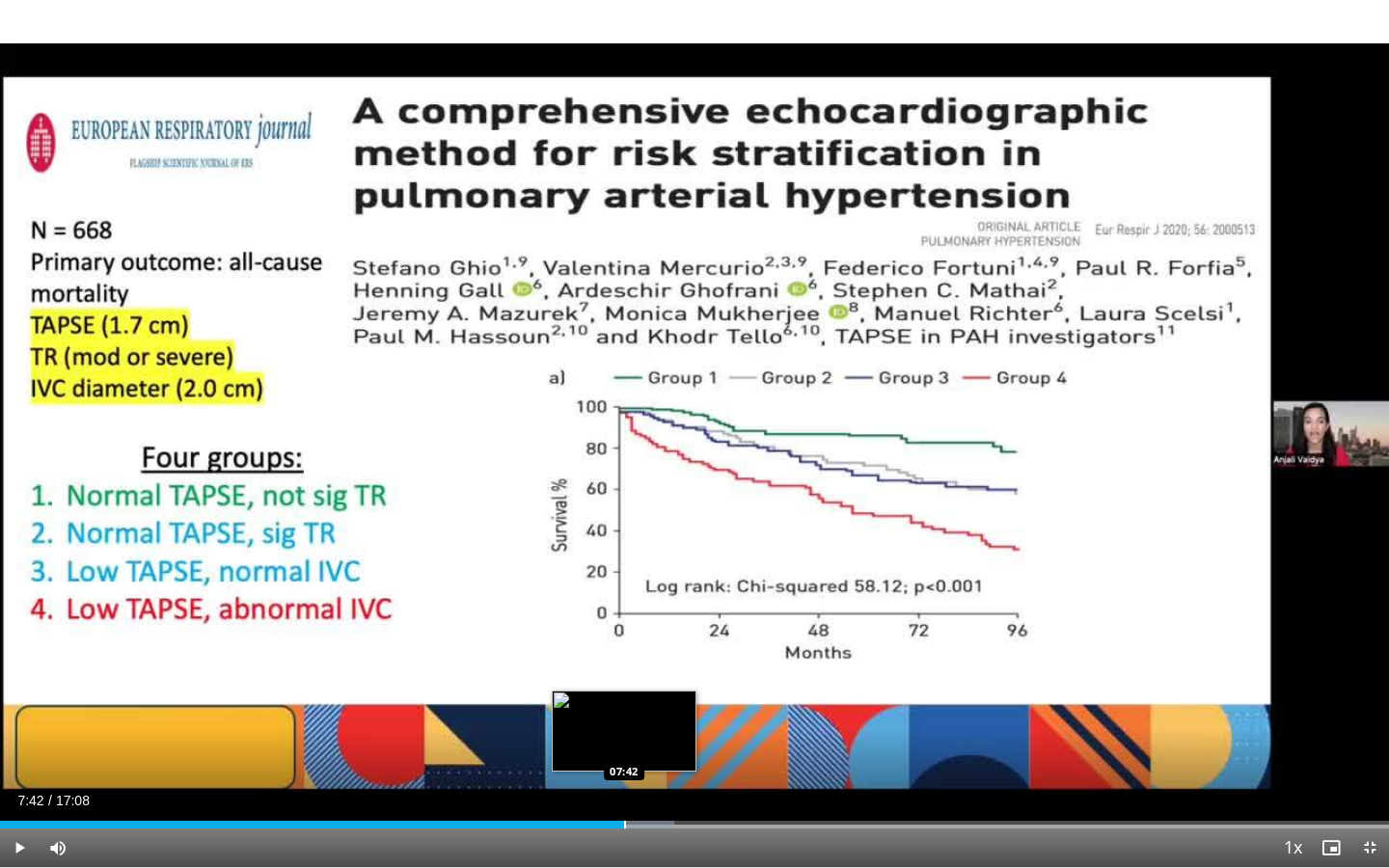 click at bounding box center (625, 825) 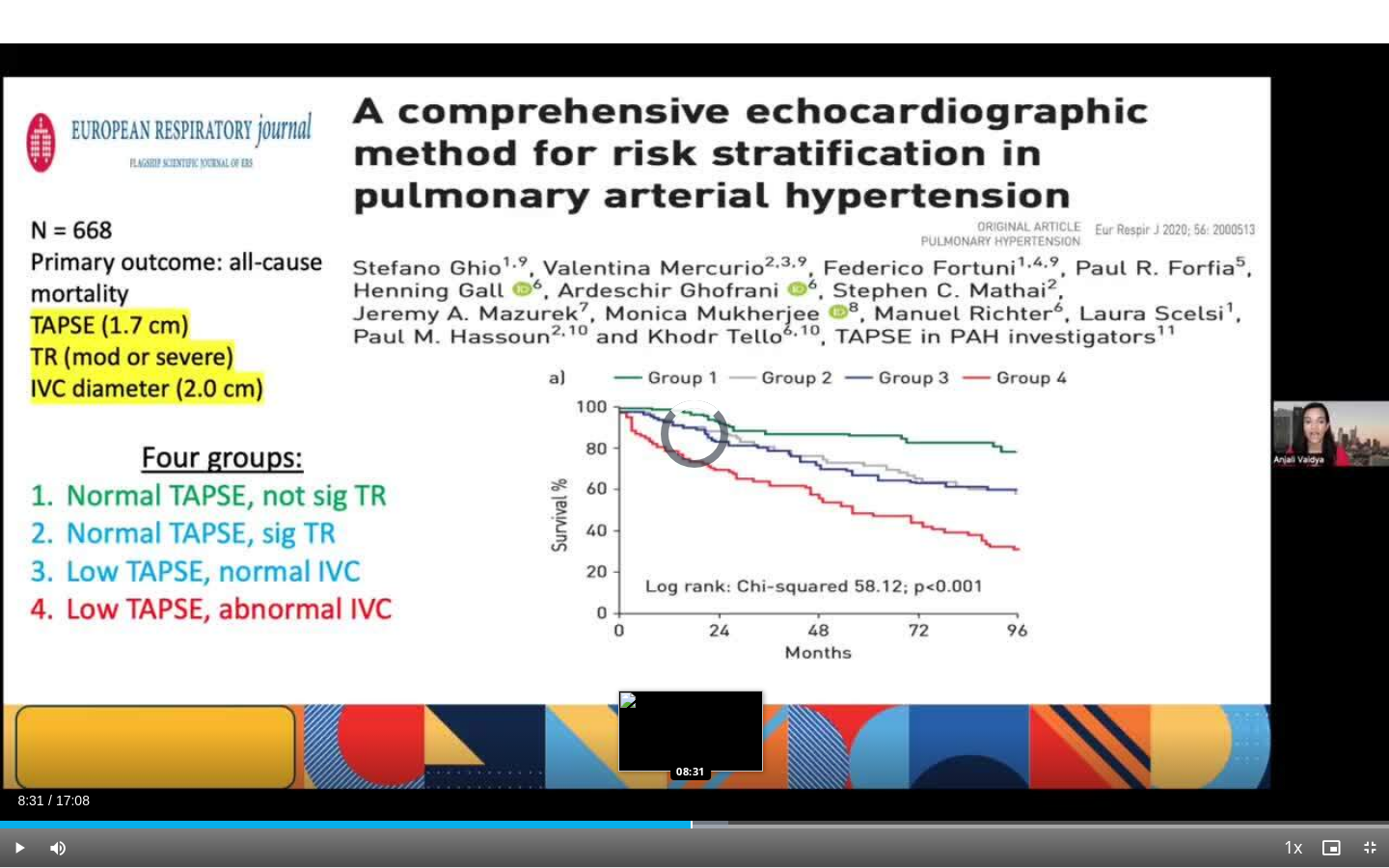 click at bounding box center (692, 825) 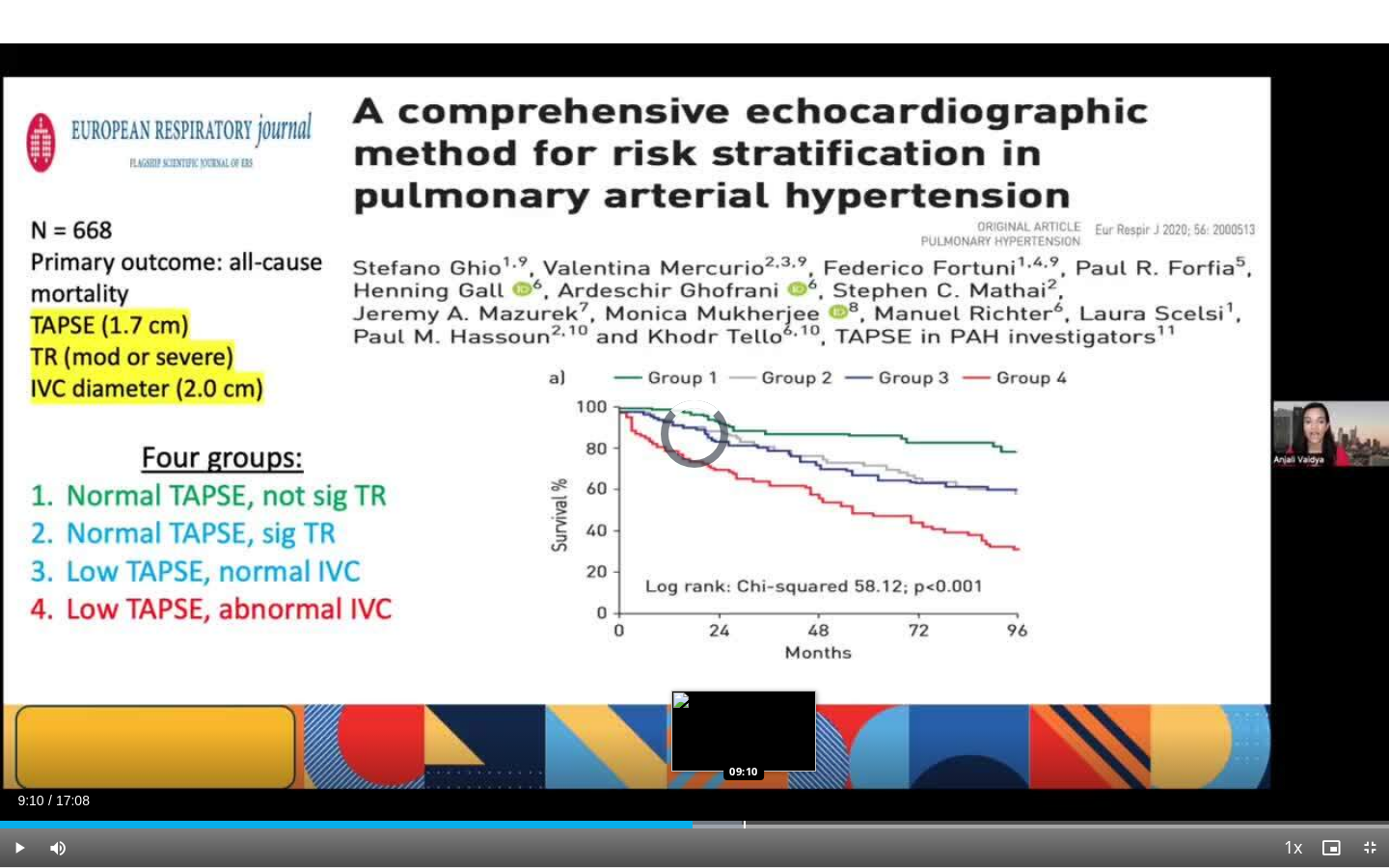 click at bounding box center [745, 825] 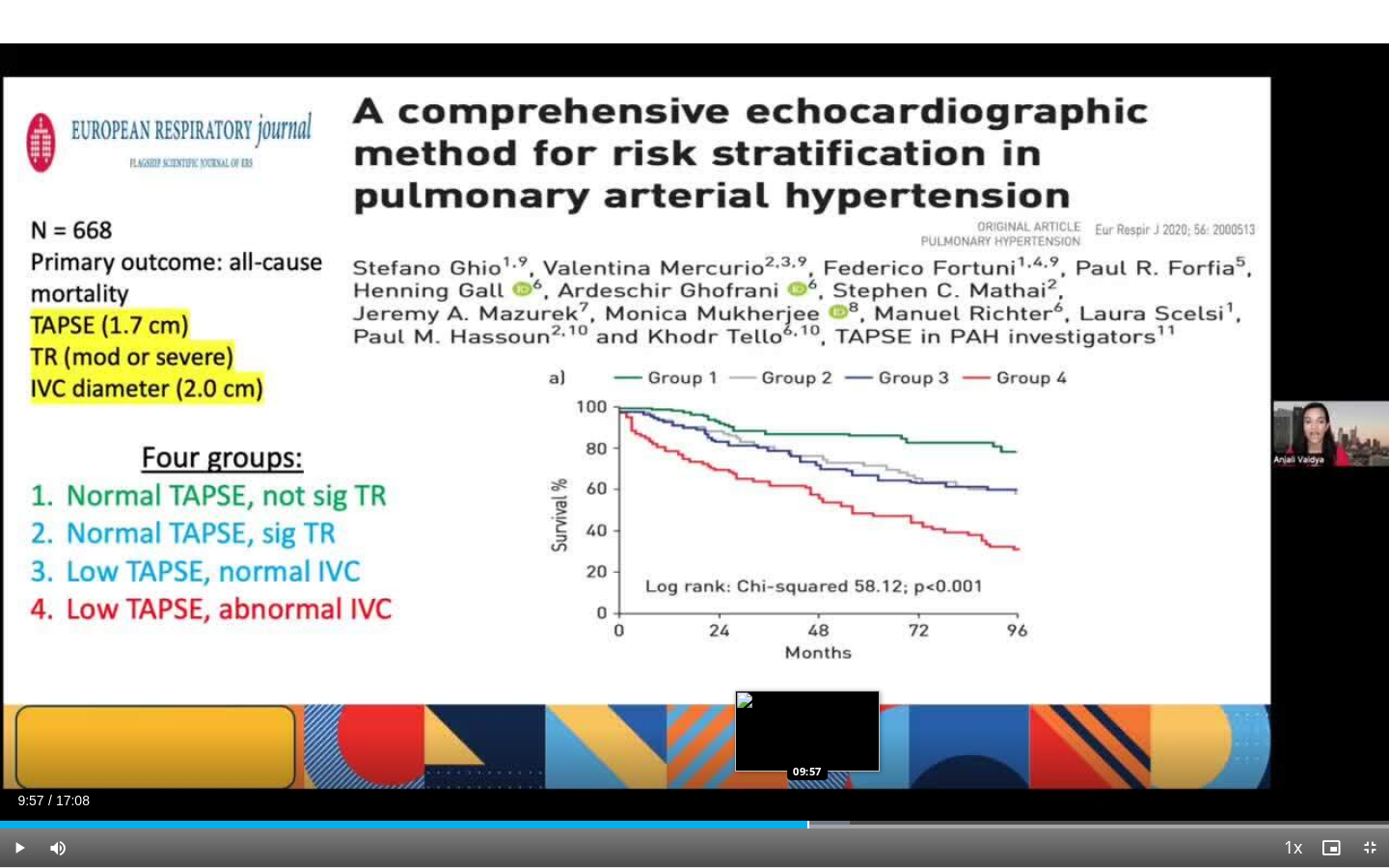 click at bounding box center [808, 825] 